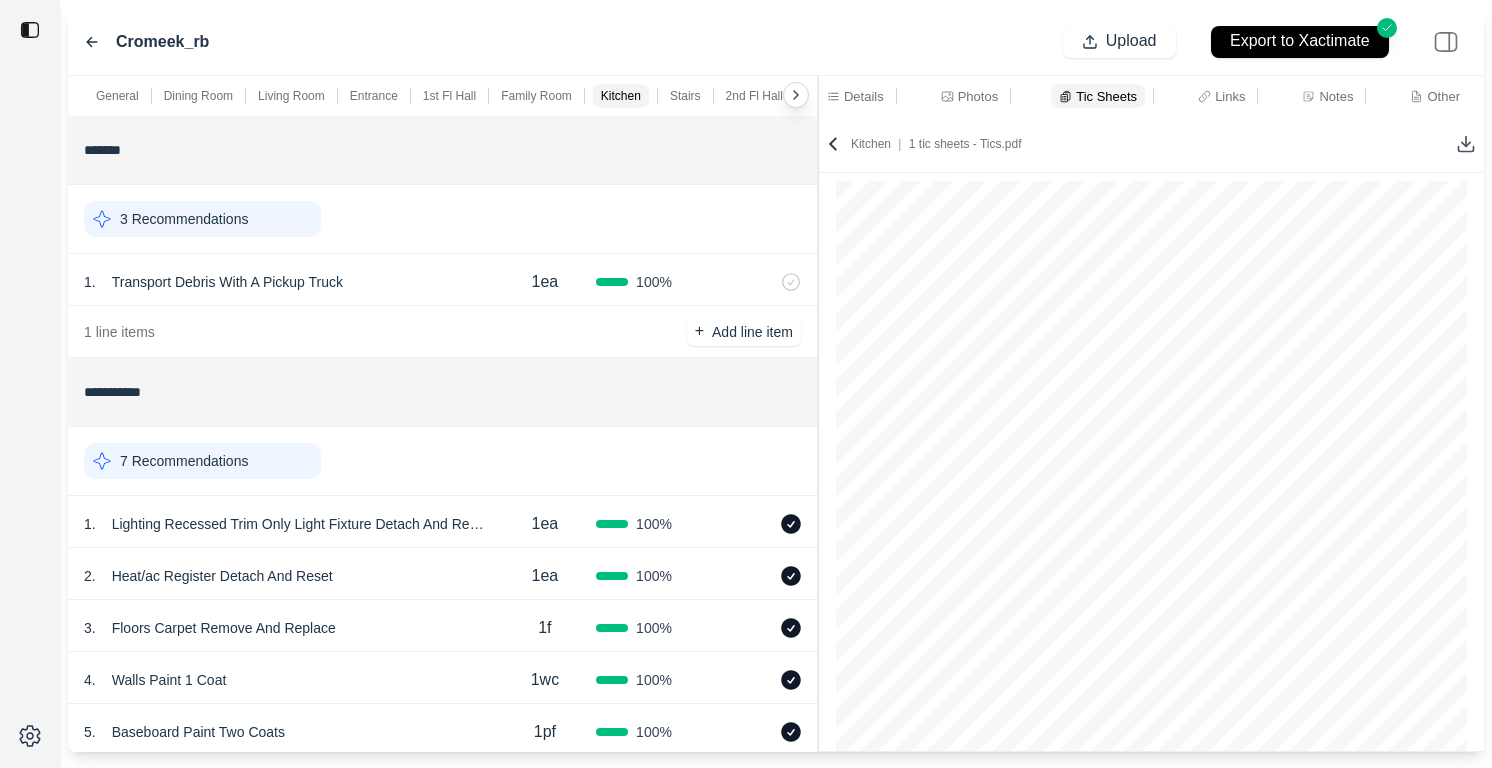 scroll, scrollTop: 0, scrollLeft: 0, axis: both 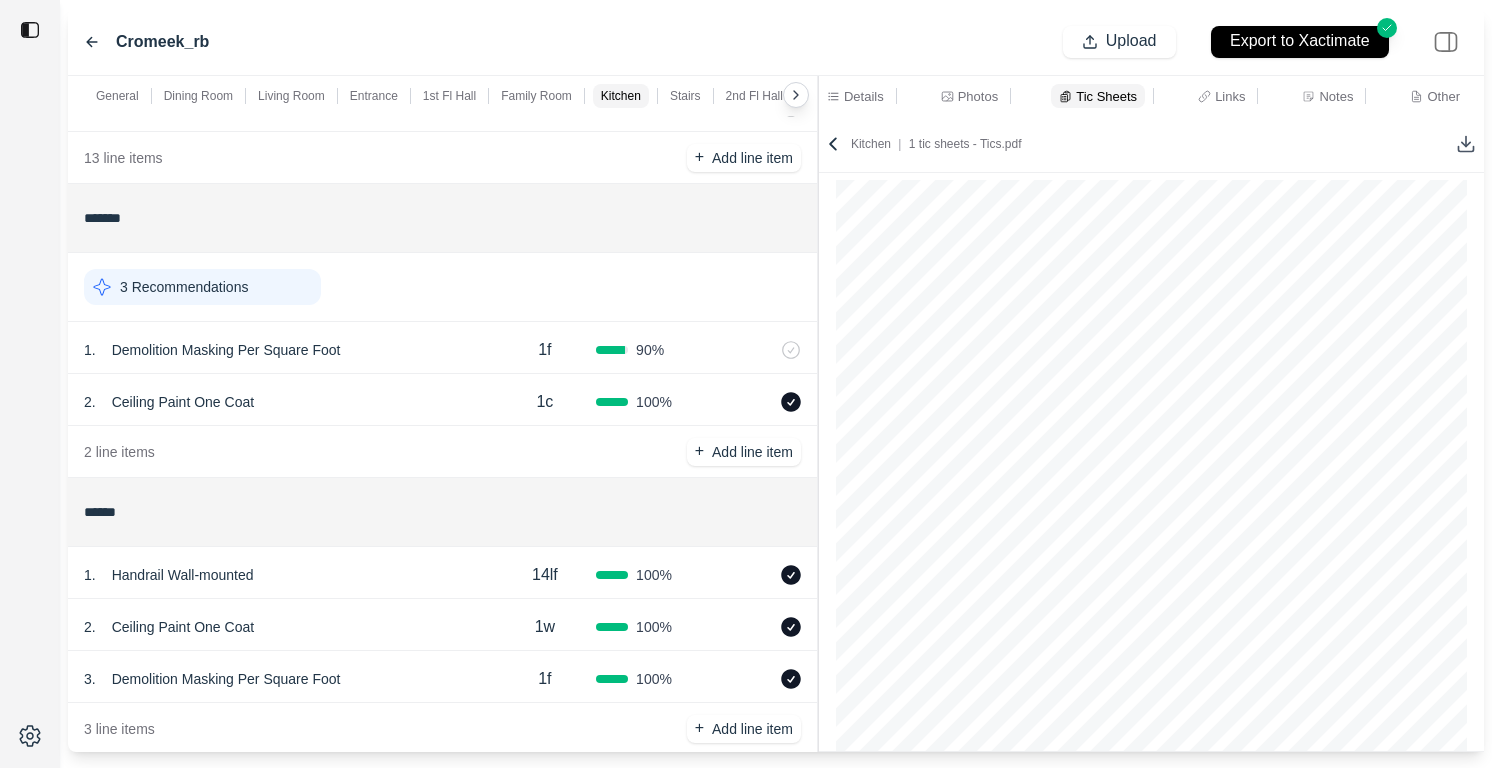 click 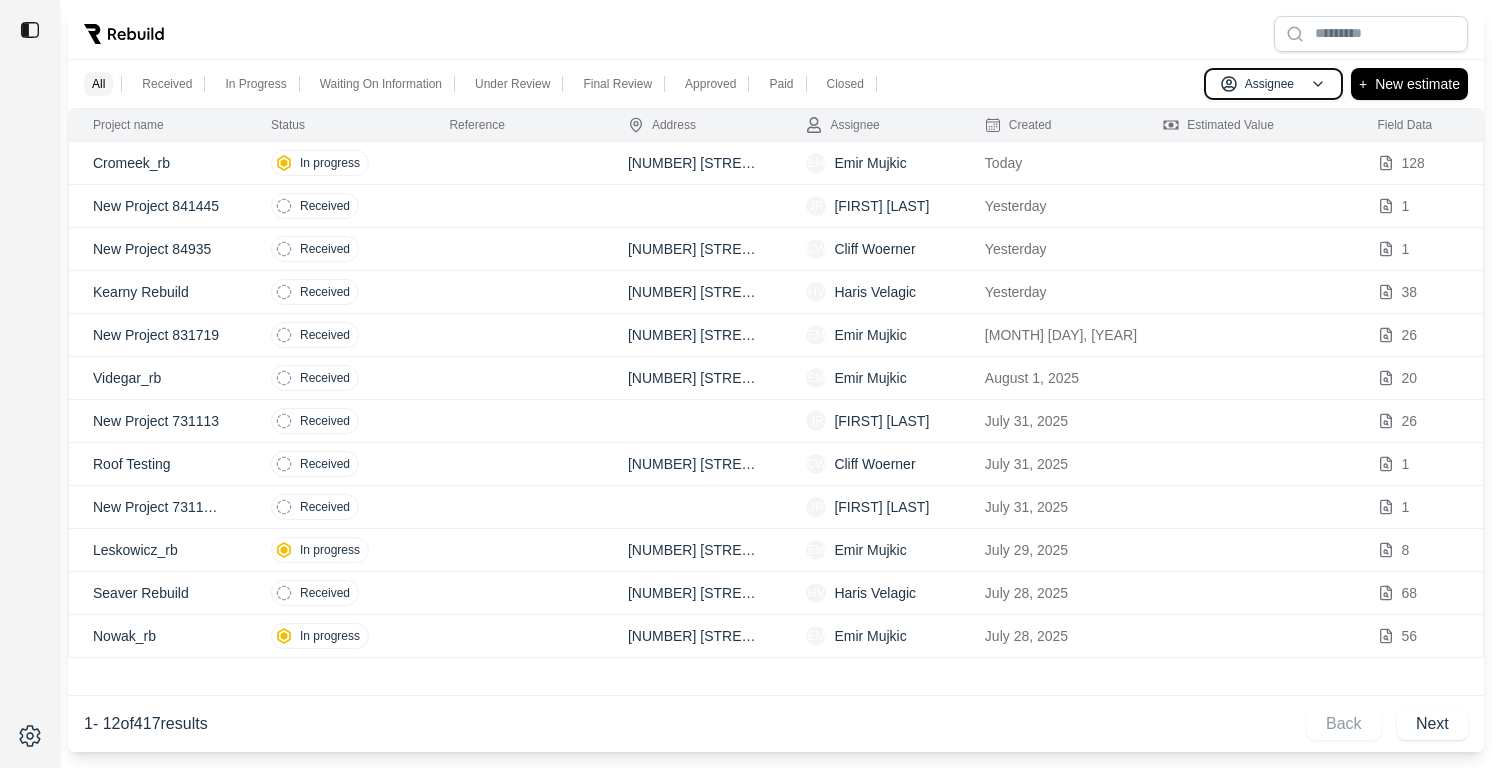 click on "Assignee" at bounding box center (1269, 84) 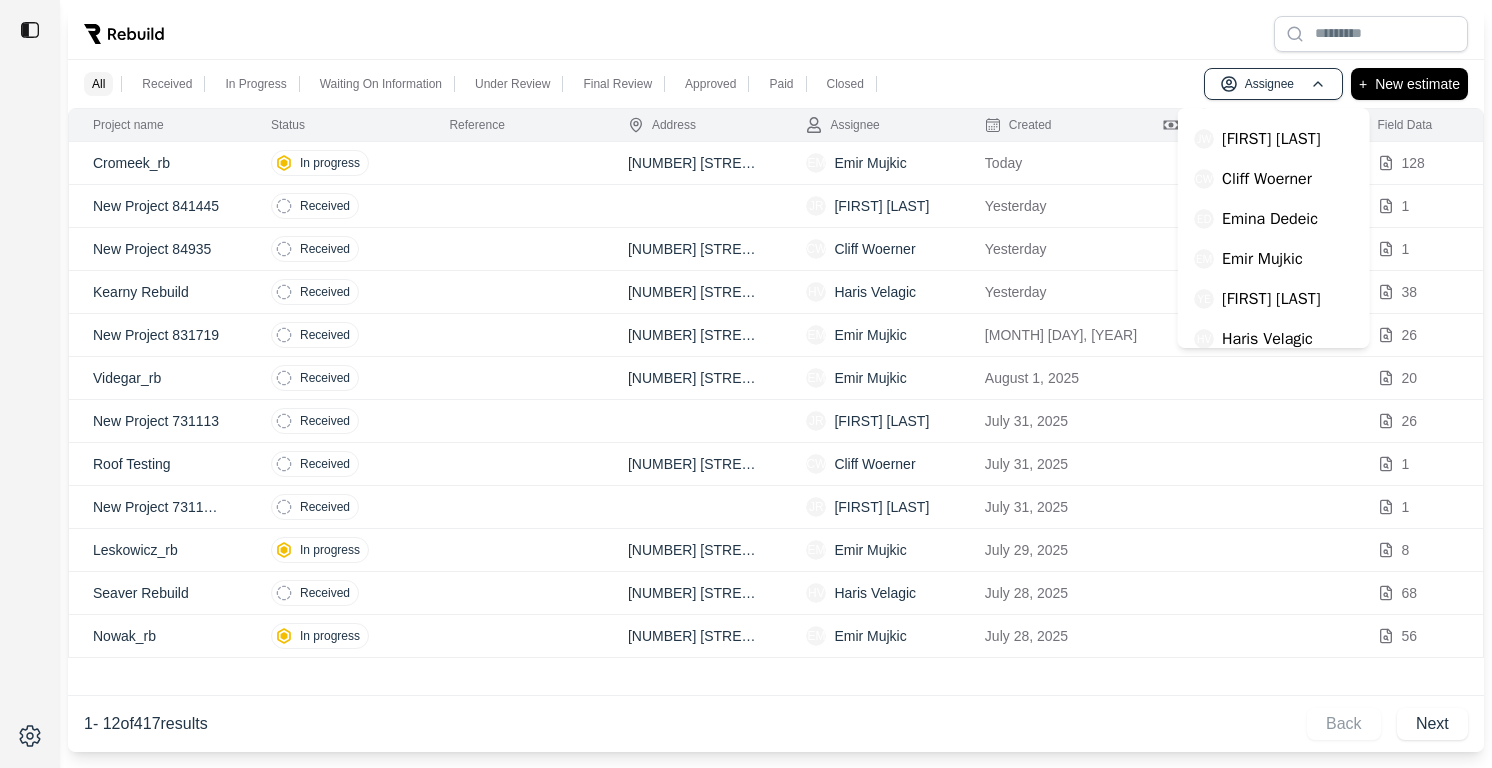 scroll, scrollTop: 0, scrollLeft: 0, axis: both 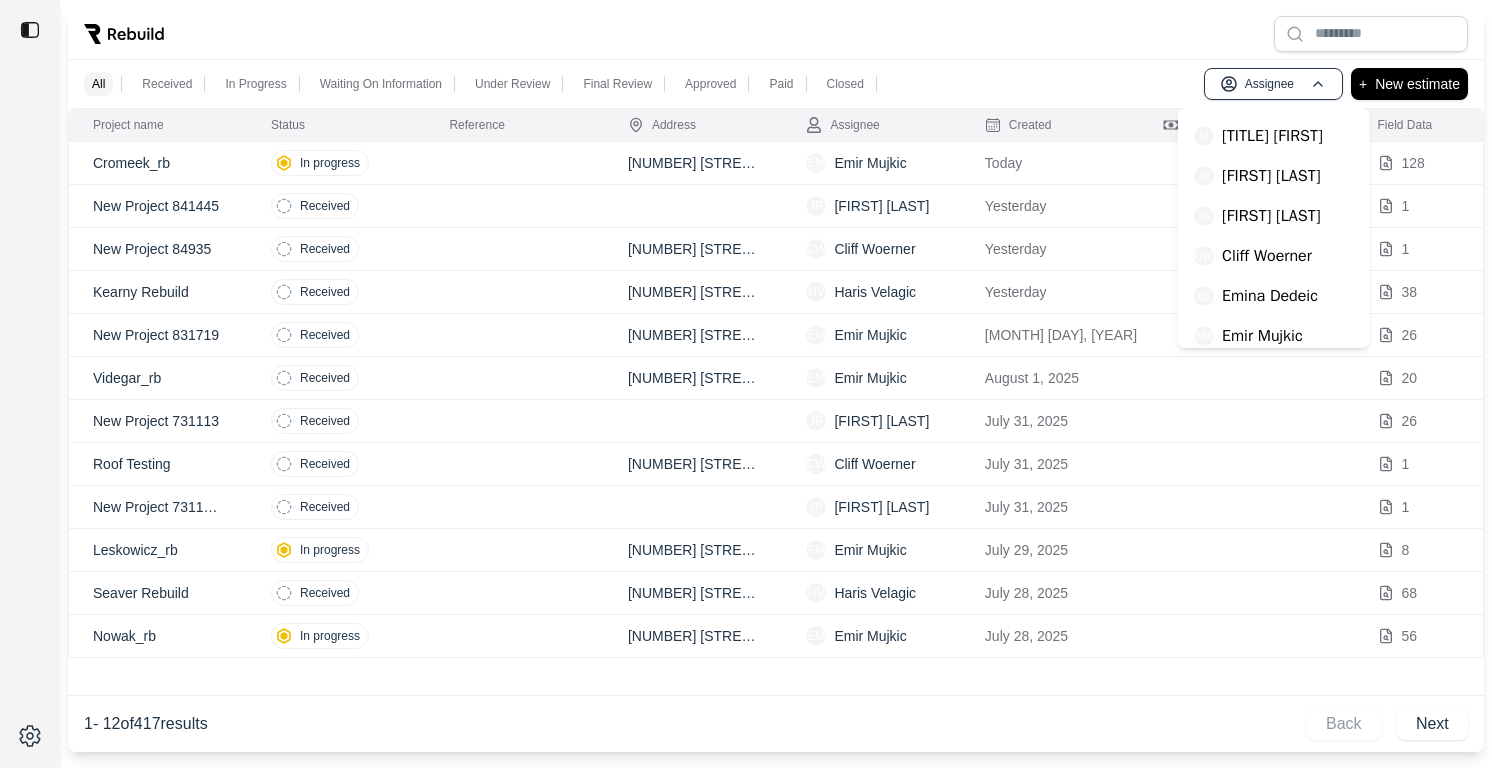click on "Cliff Woerner" at bounding box center (1267, 256) 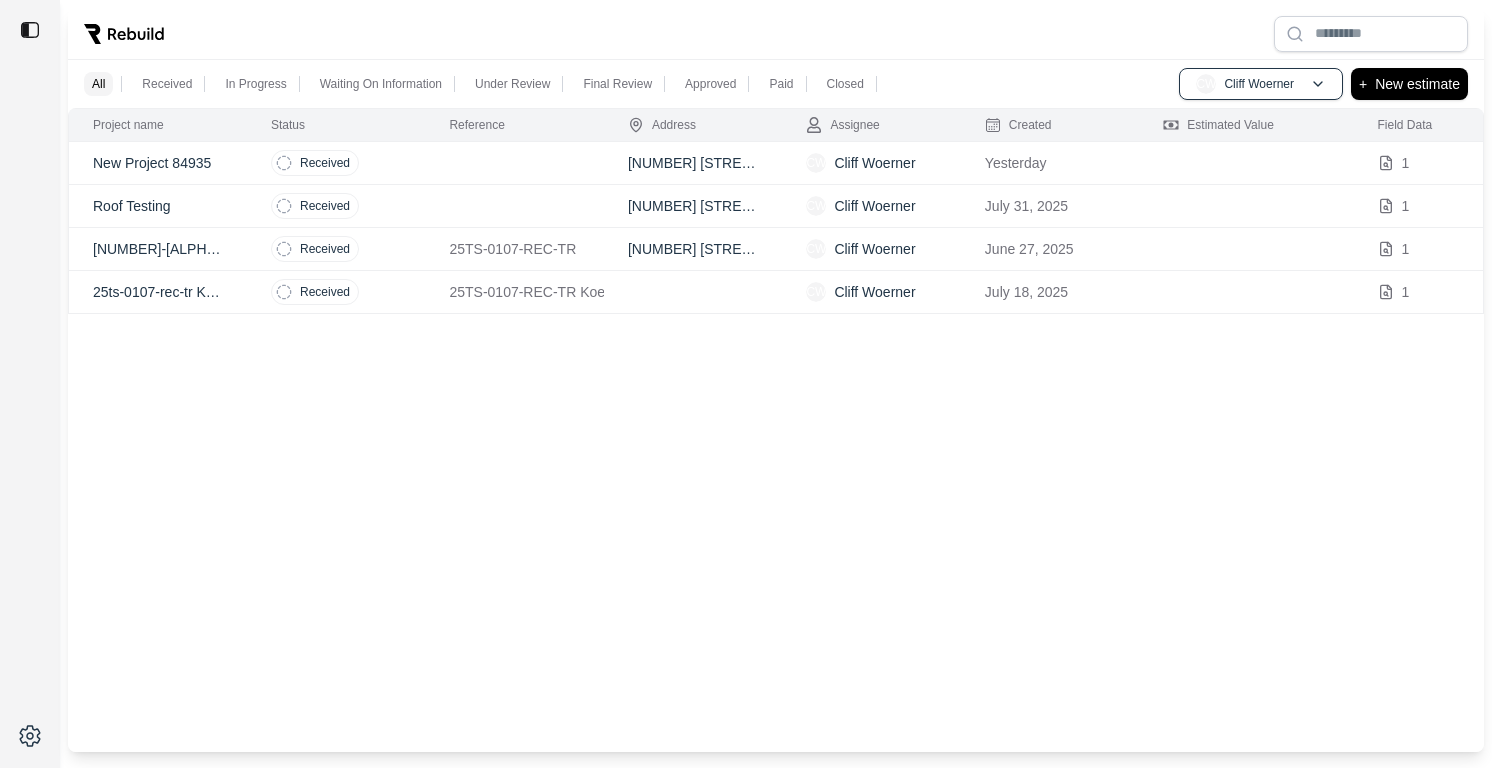 click on "Received" at bounding box center [336, 163] 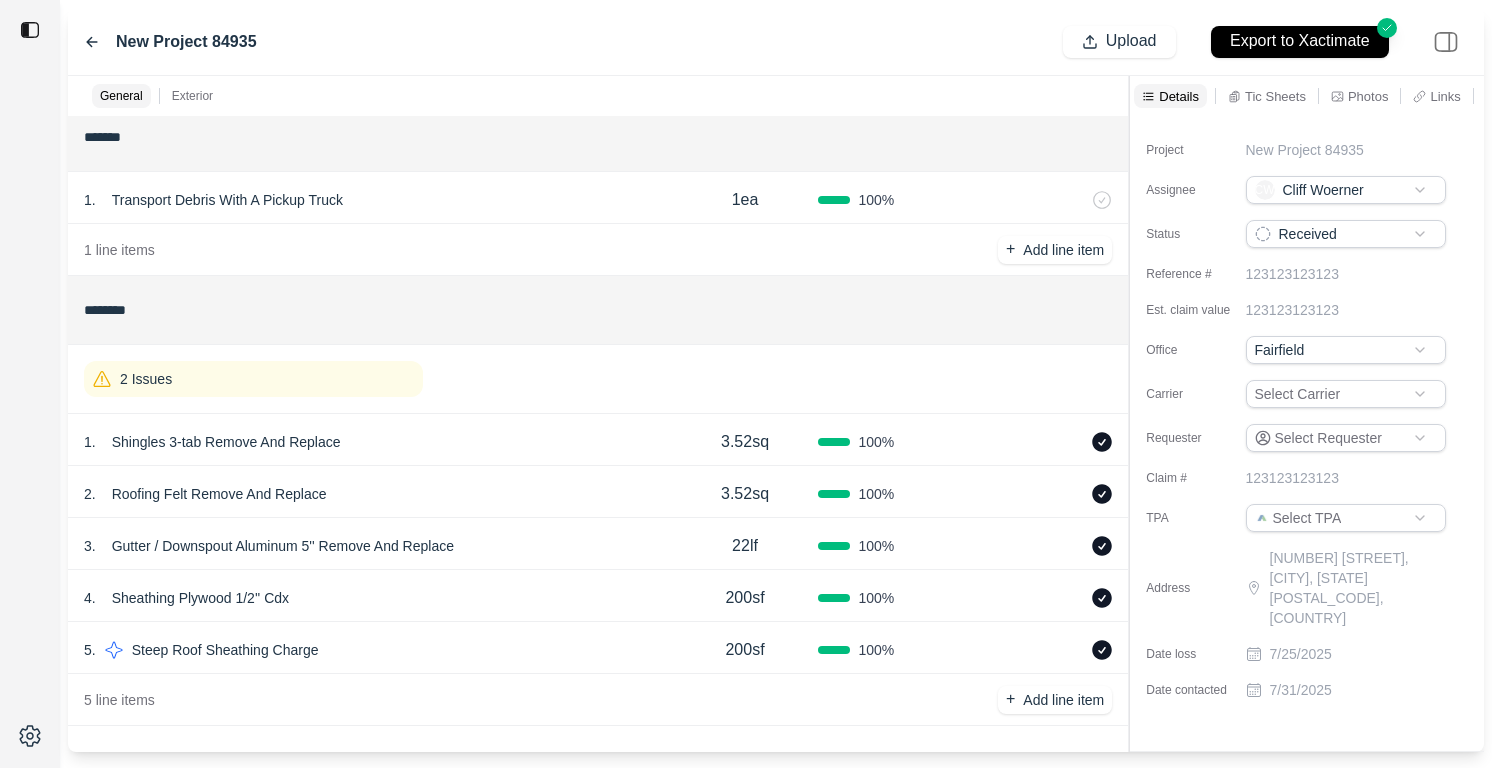 scroll, scrollTop: 19, scrollLeft: 0, axis: vertical 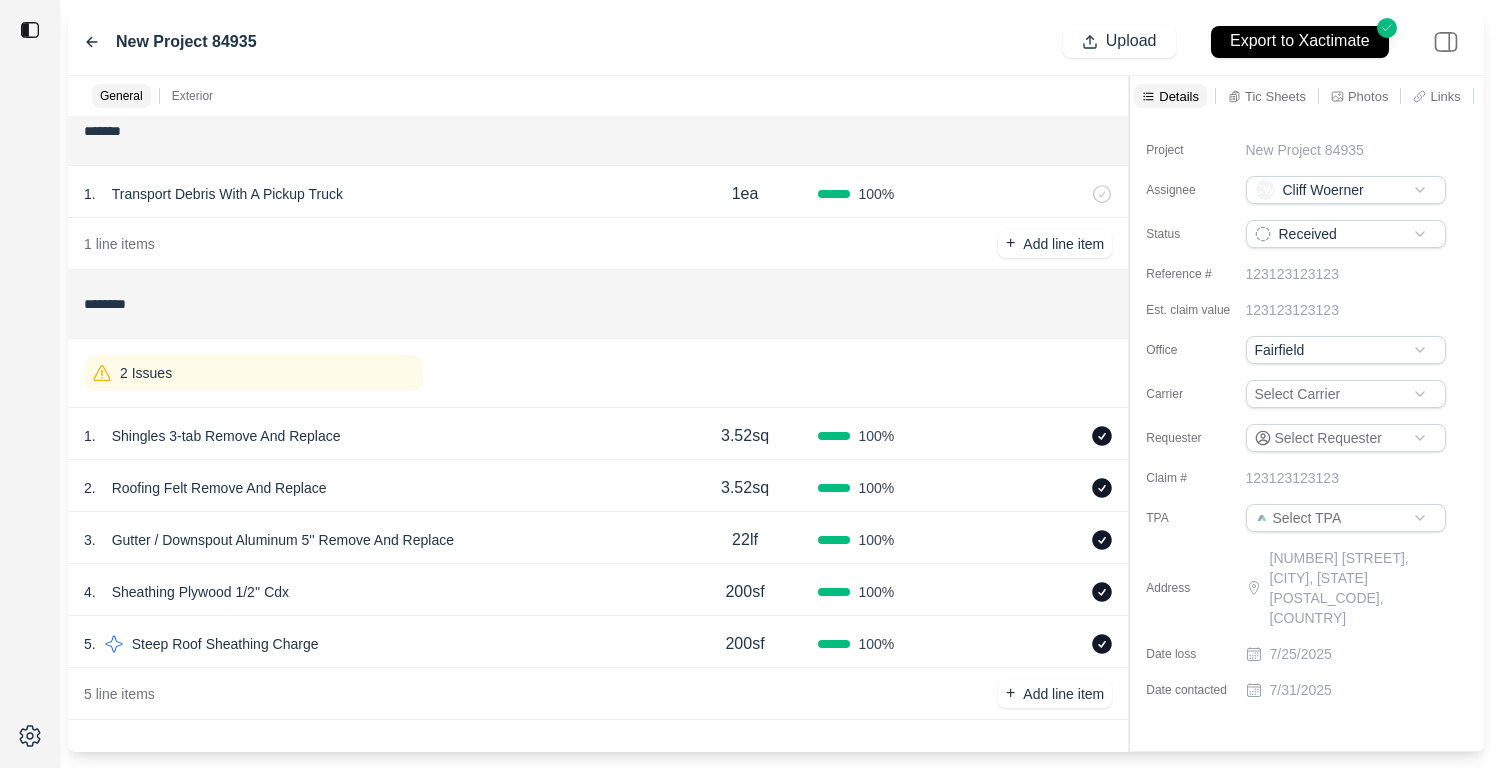 click on "4 . Sheathing Plywood 1/2'' Cdx 200sf 100 %" at bounding box center [598, 590] 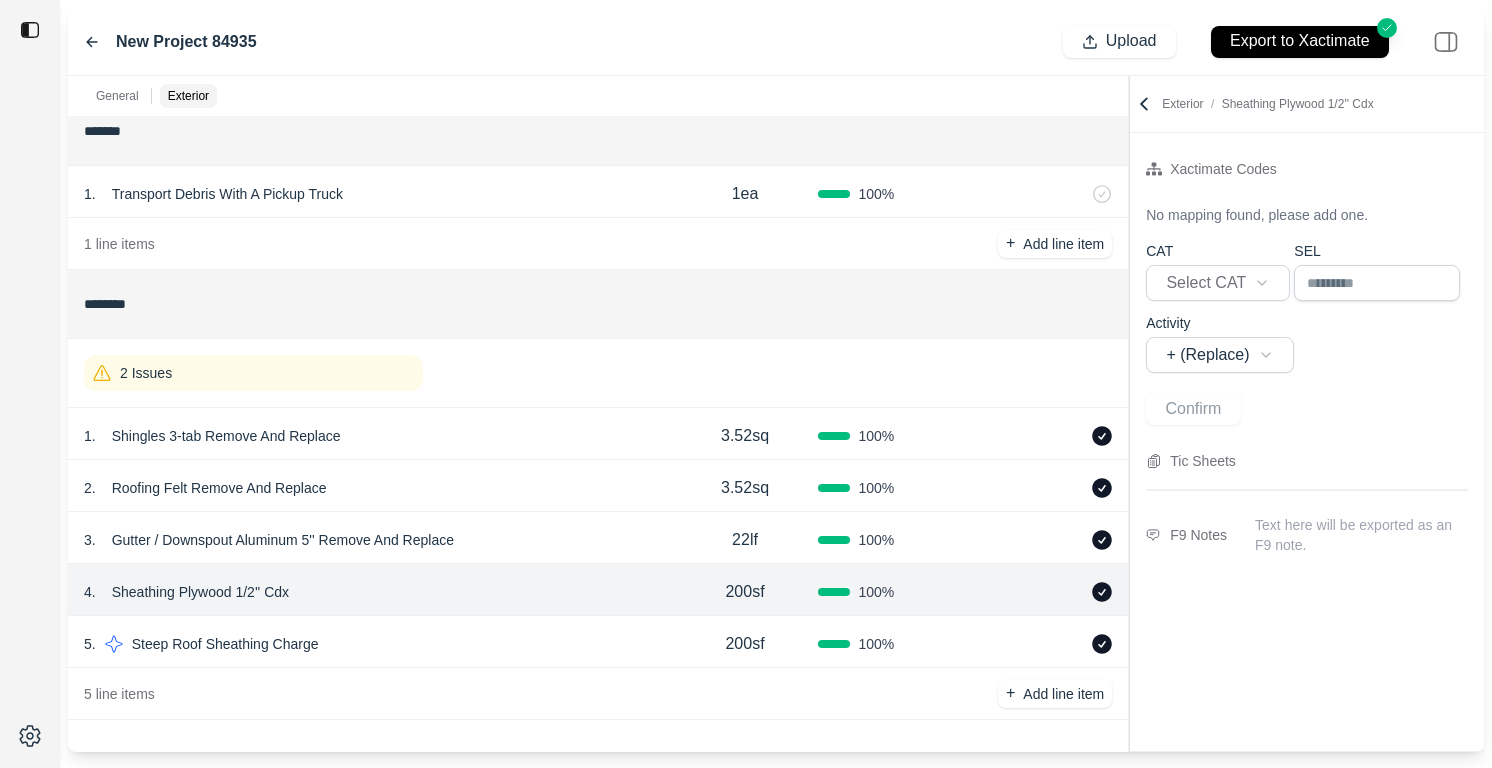 click on "3 . Gutter / Downspout Aluminum 5'' Remove And Replace" at bounding box center [378, 540] 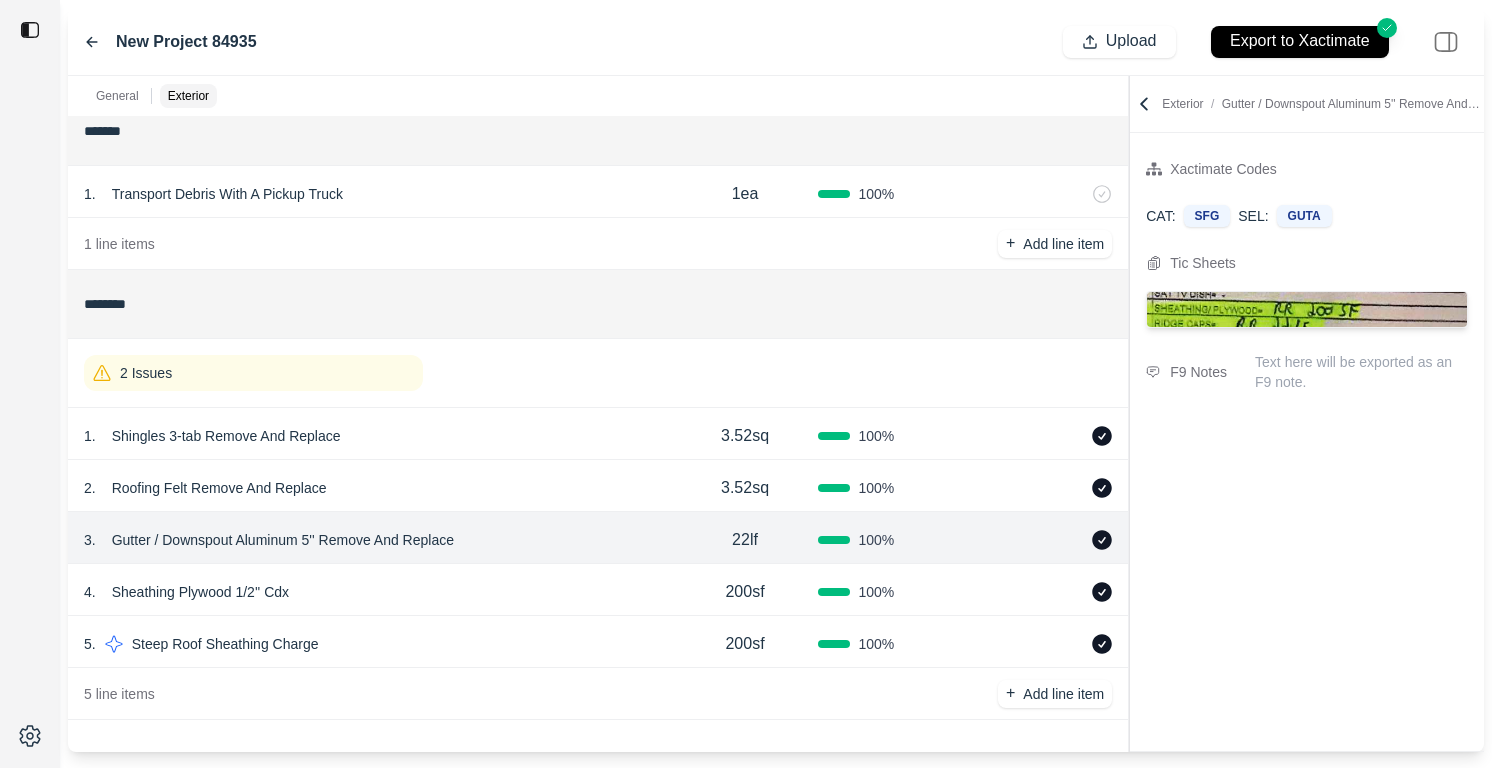 click on "2   Issues" at bounding box center (598, 373) 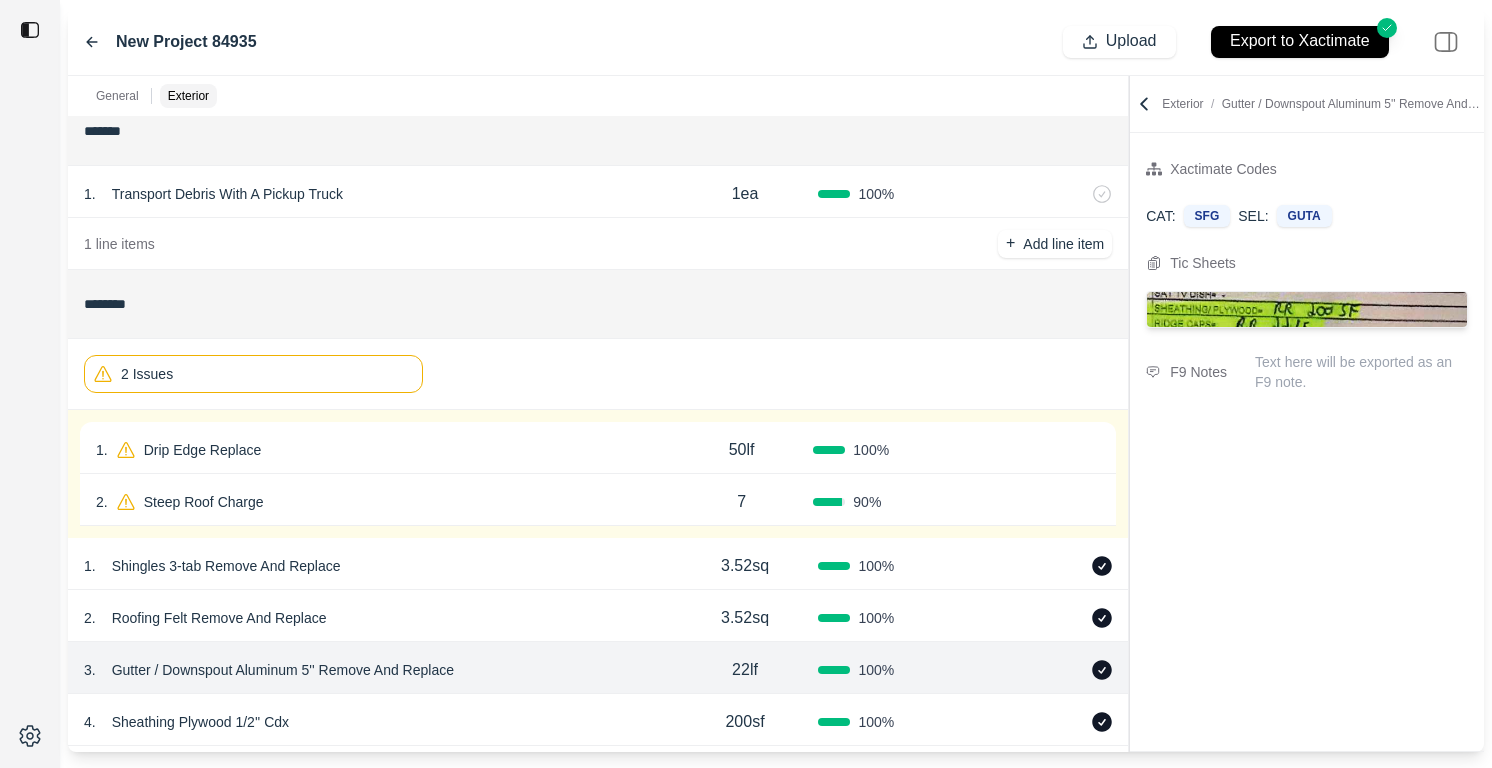 click on "2   Issues" at bounding box center (253, 374) 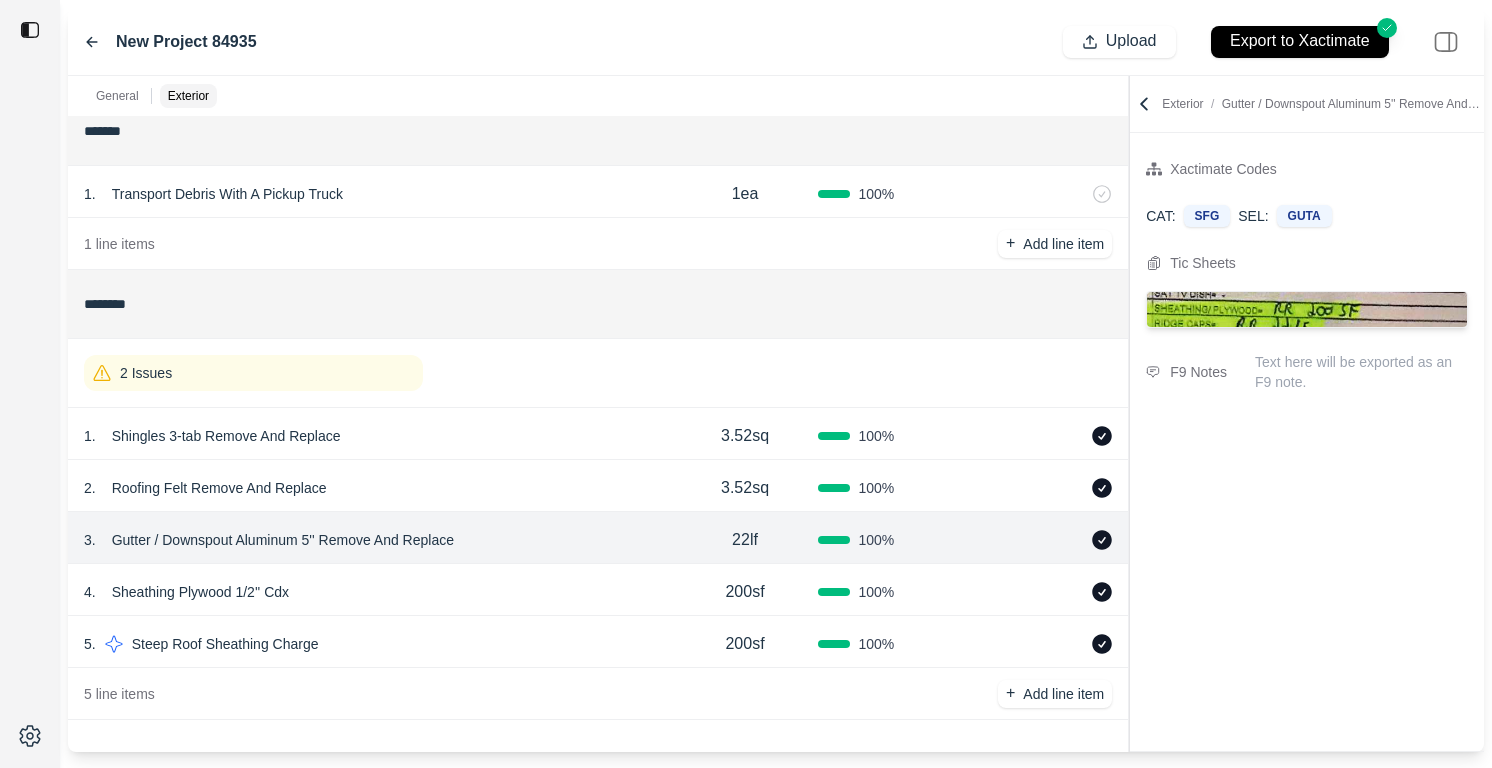 click on "Gutter / Downspout Aluminum 5'' Remove And Replace" at bounding box center (283, 540) 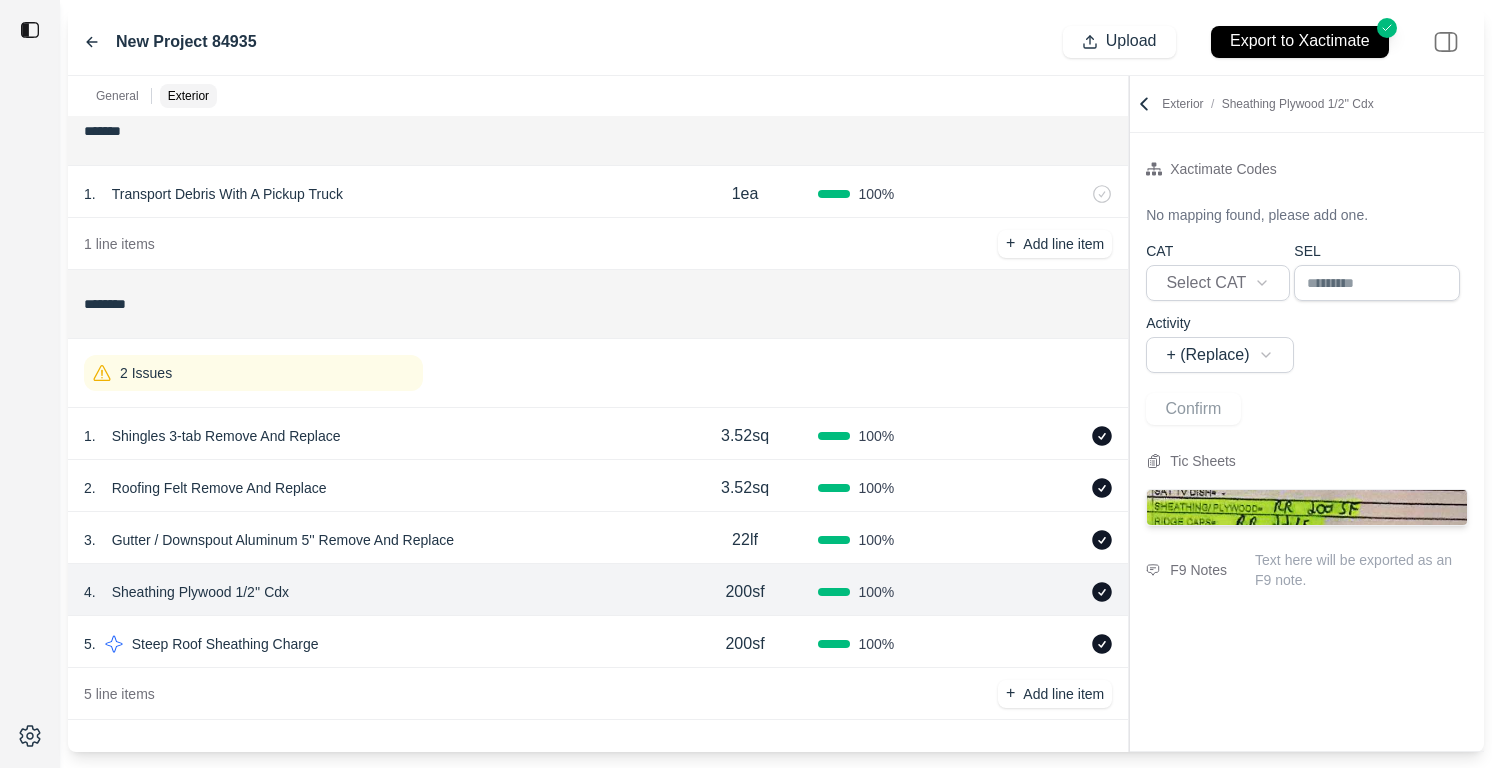 click on "3 . Gutter / Downspout Aluminum 5'' Remove And Replace" at bounding box center [378, 540] 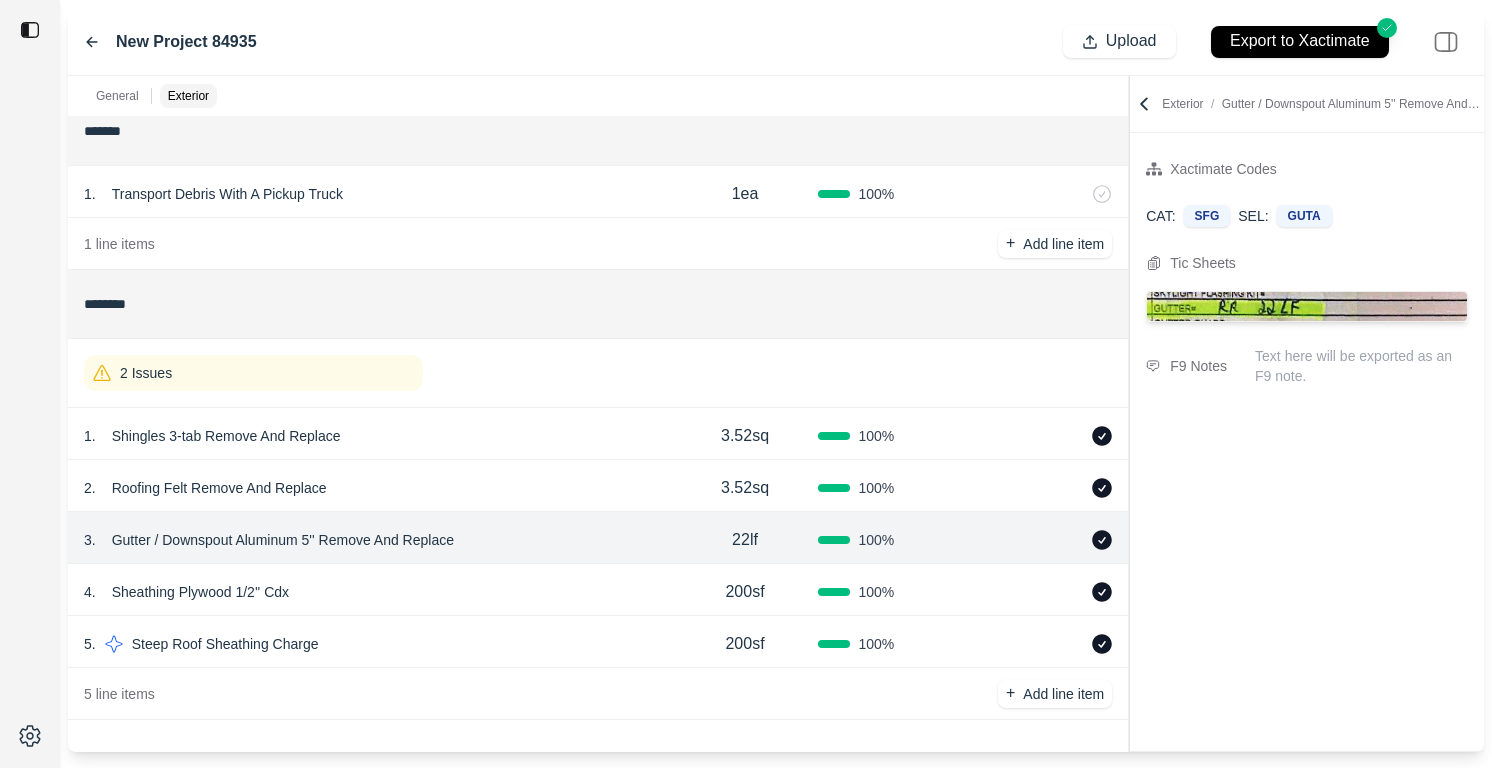 click on "1 . Shingles 3-tab Remove And Replace" at bounding box center [378, 436] 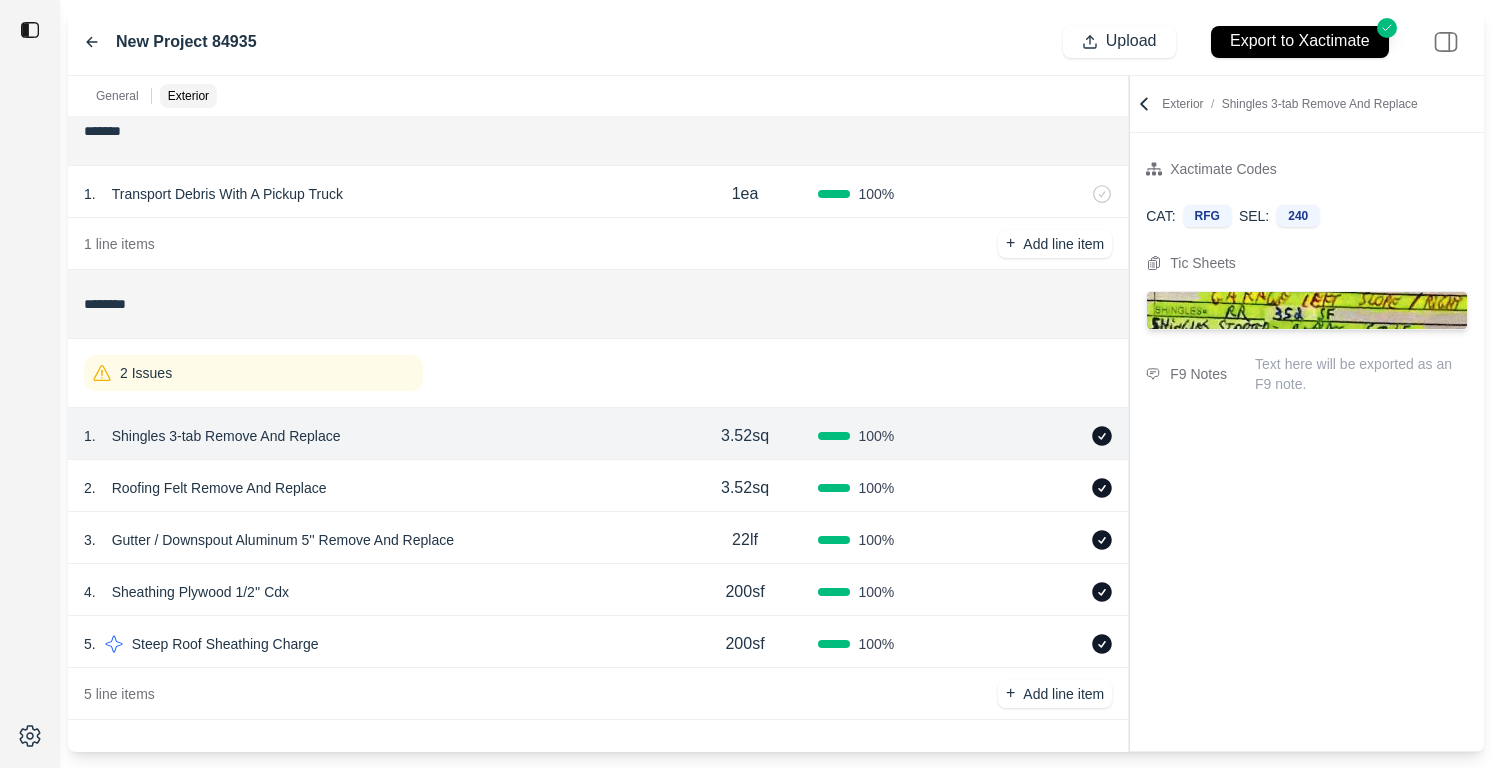 click on "Shingles 3-tab Remove And Replace" at bounding box center [226, 436] 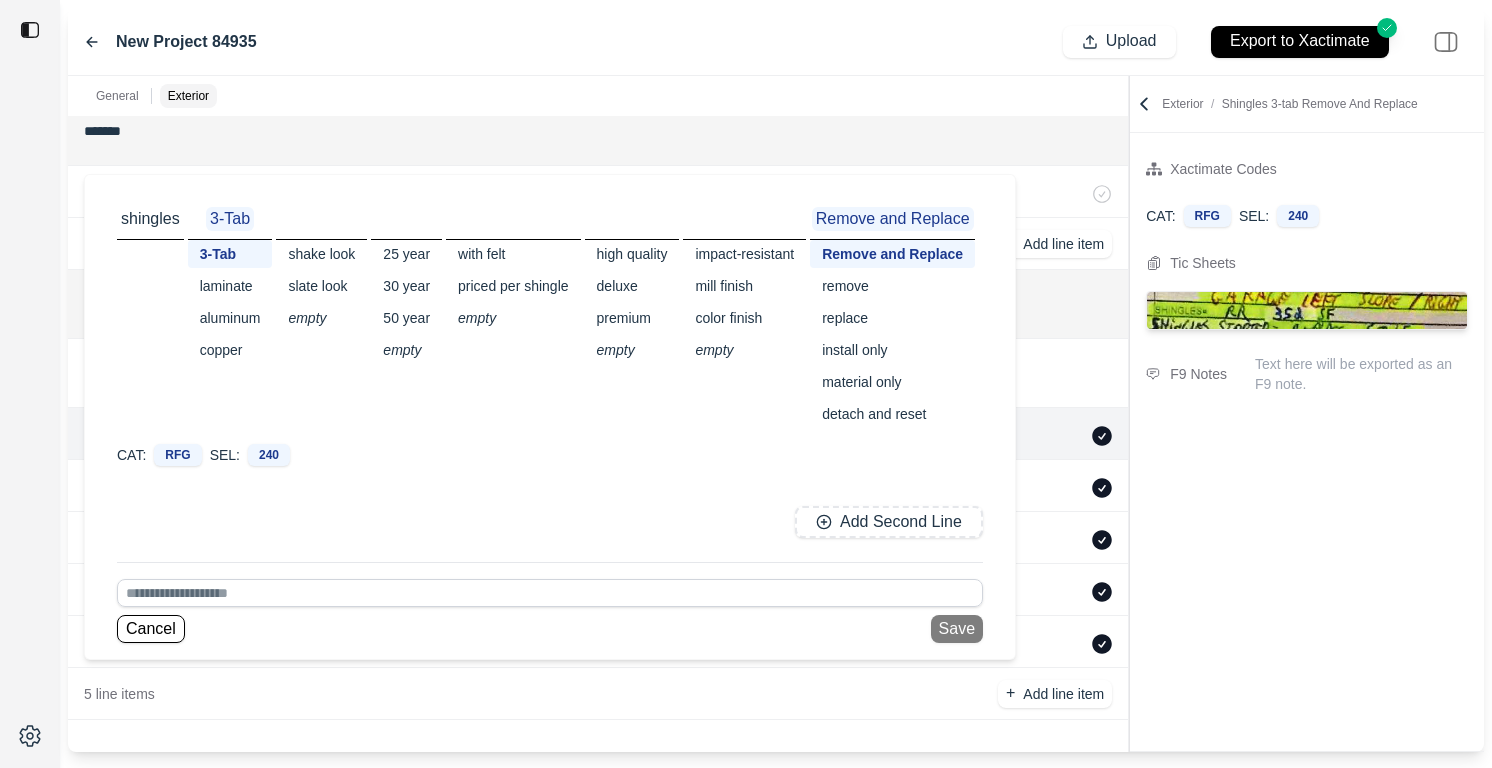 click on "laminate" at bounding box center [230, 286] 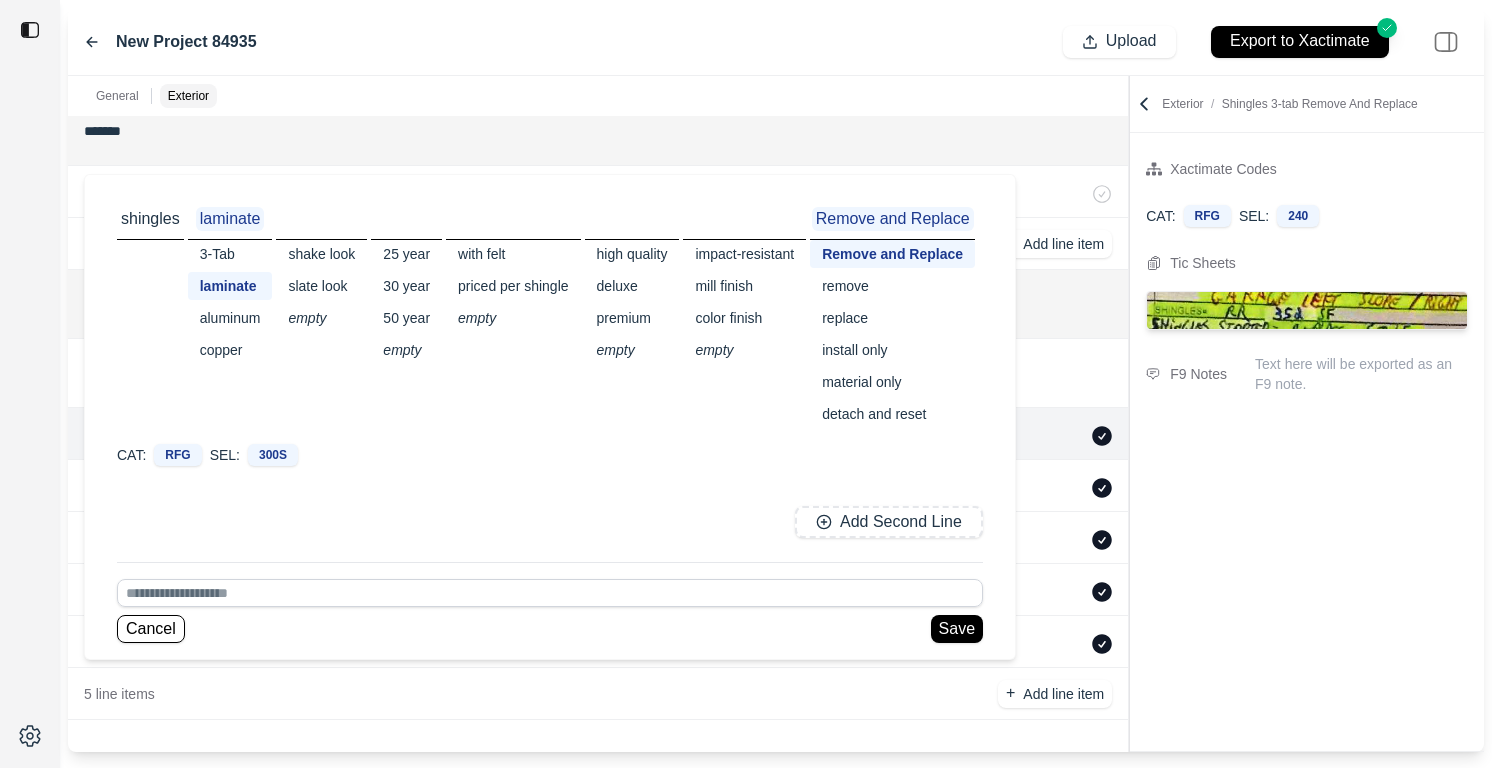 click on "3-Tab" at bounding box center [230, 254] 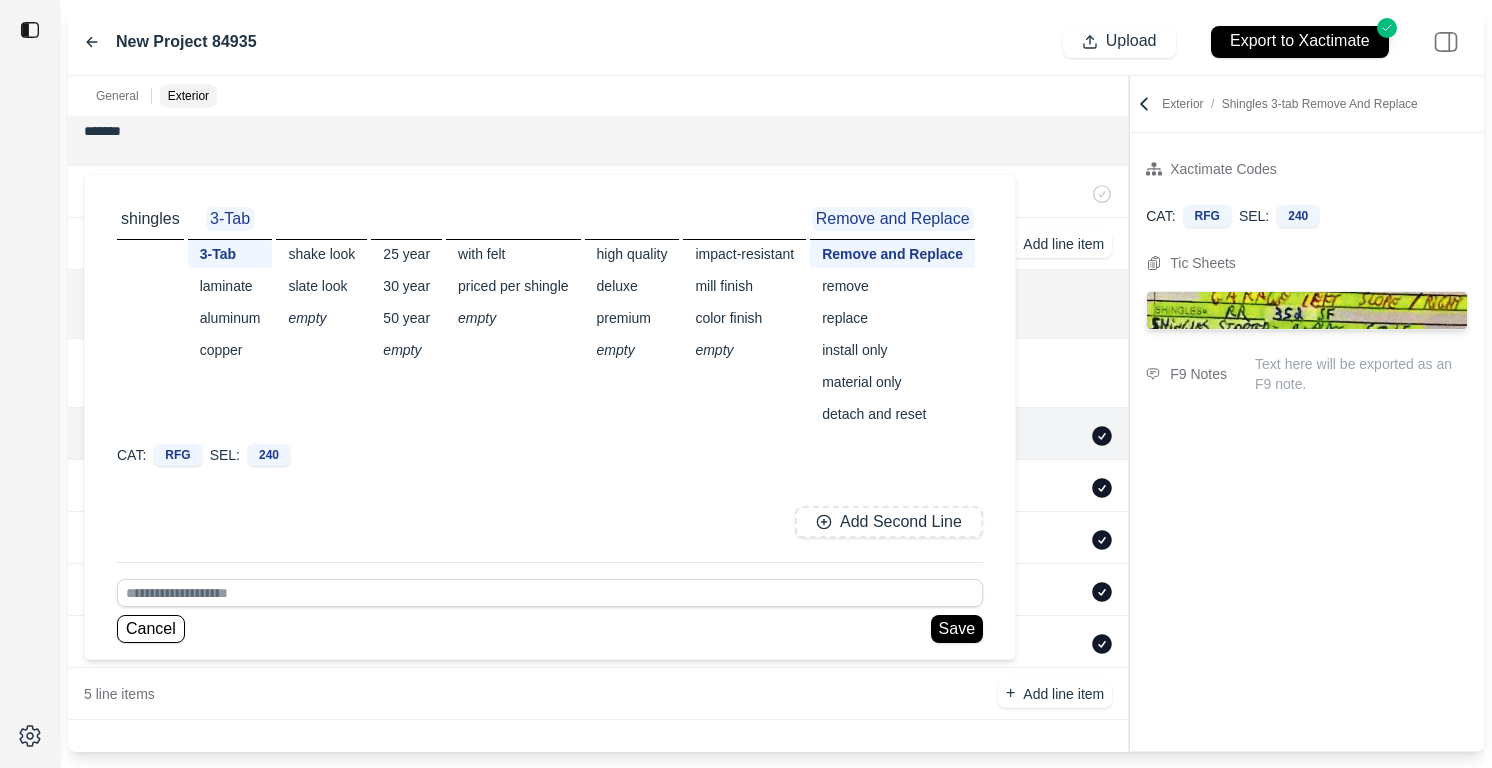 click on "laminate" at bounding box center (230, 286) 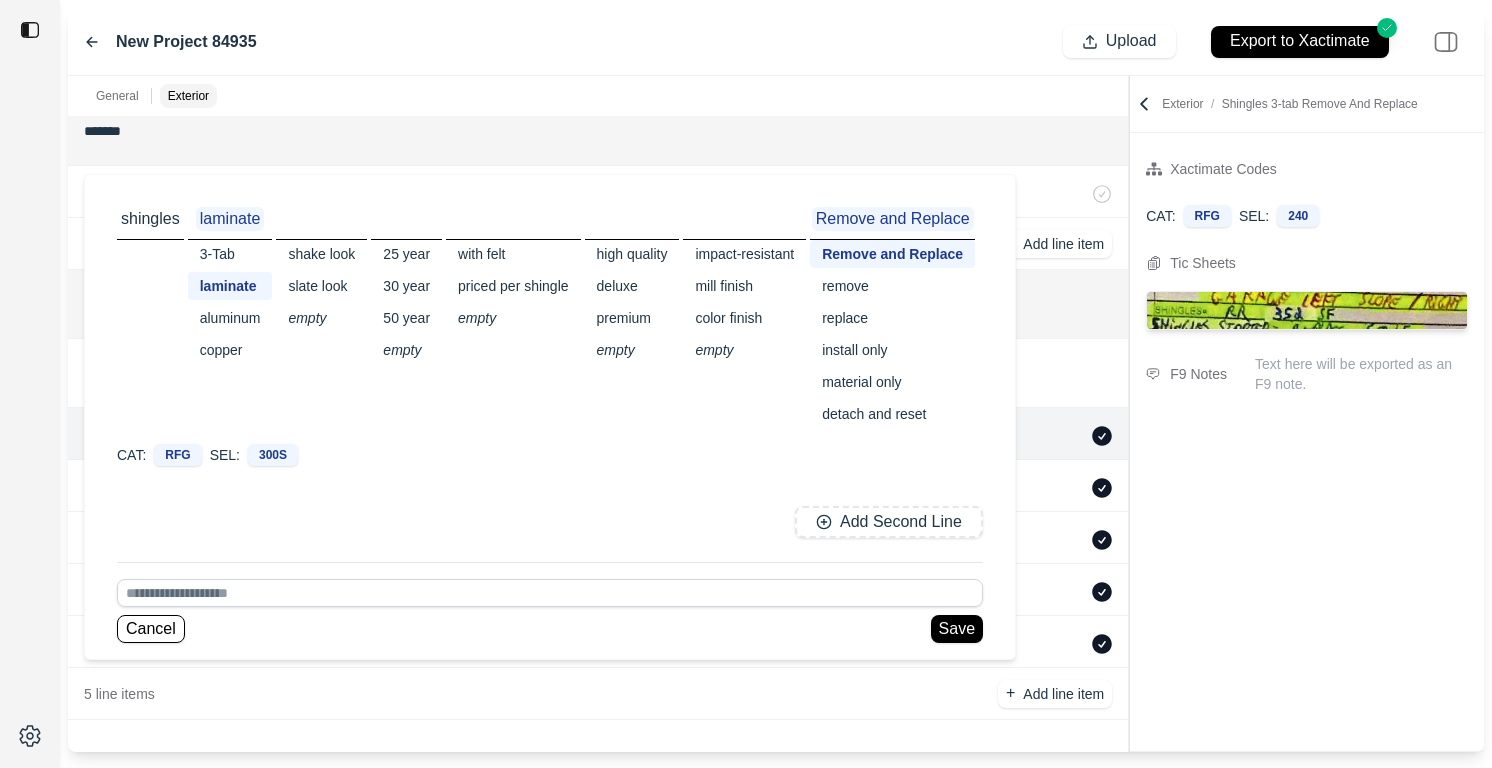 click on "laminate" at bounding box center (230, 286) 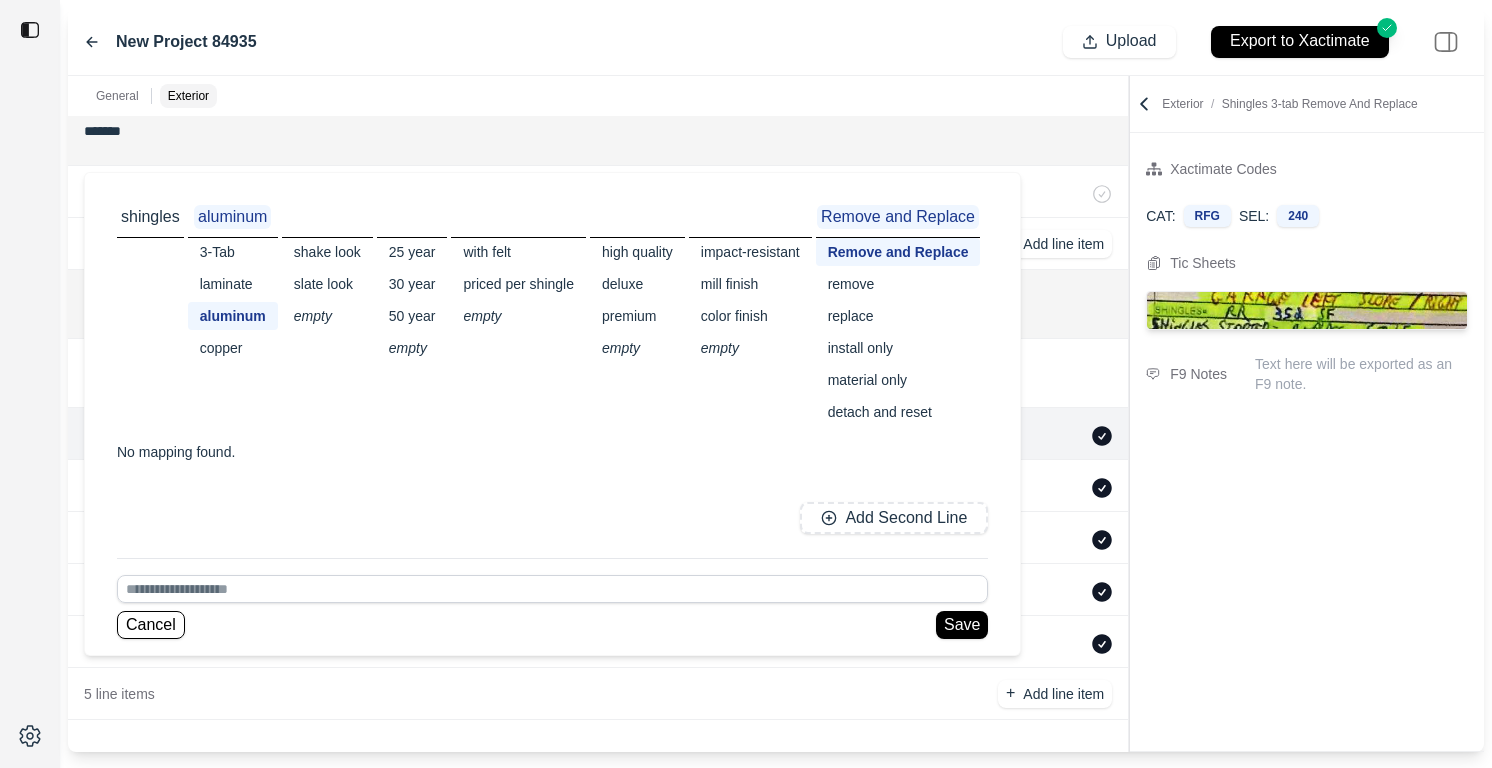 click on "laminate" at bounding box center [233, 284] 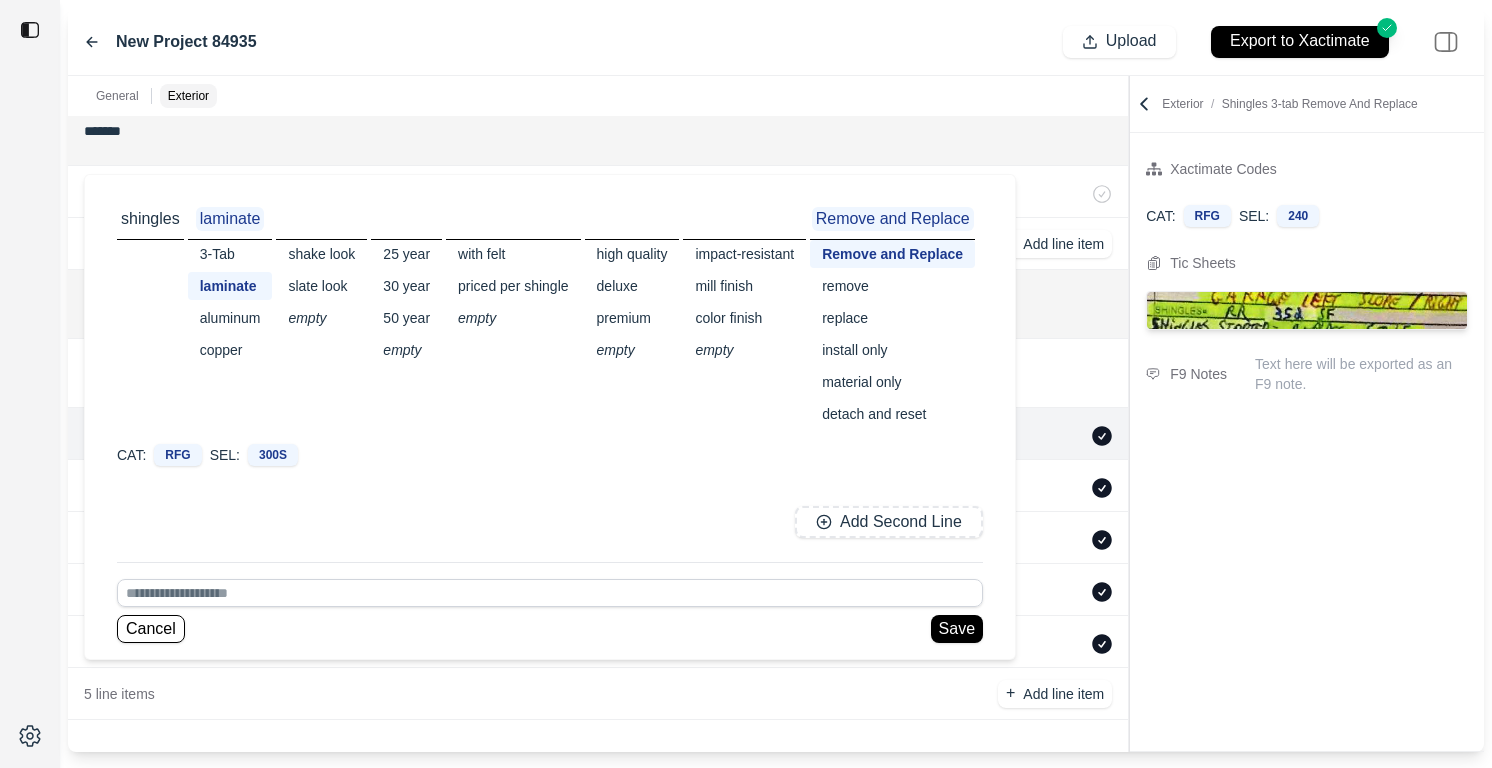 click on "aluminum" at bounding box center (230, 318) 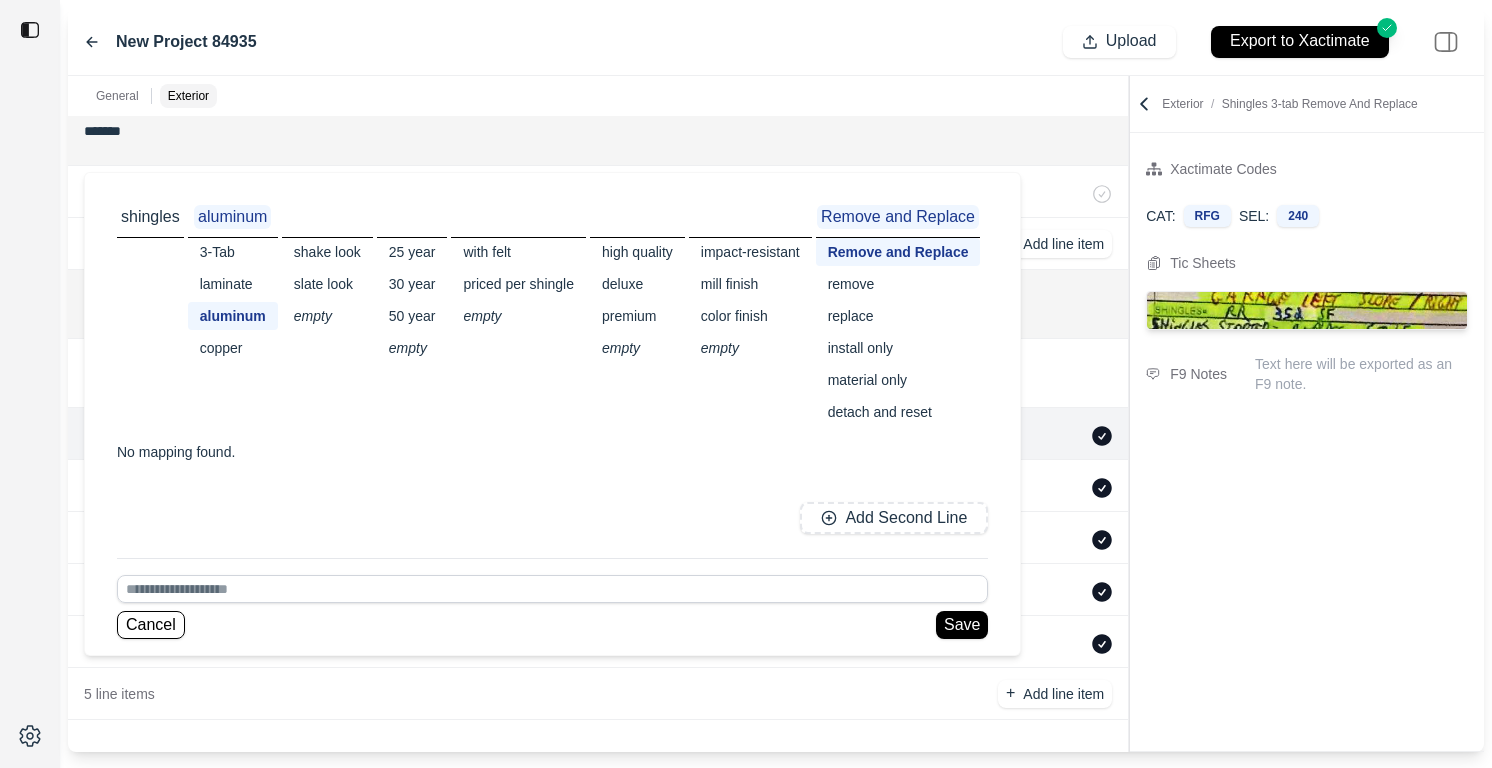 click on "mill finish" at bounding box center [750, 284] 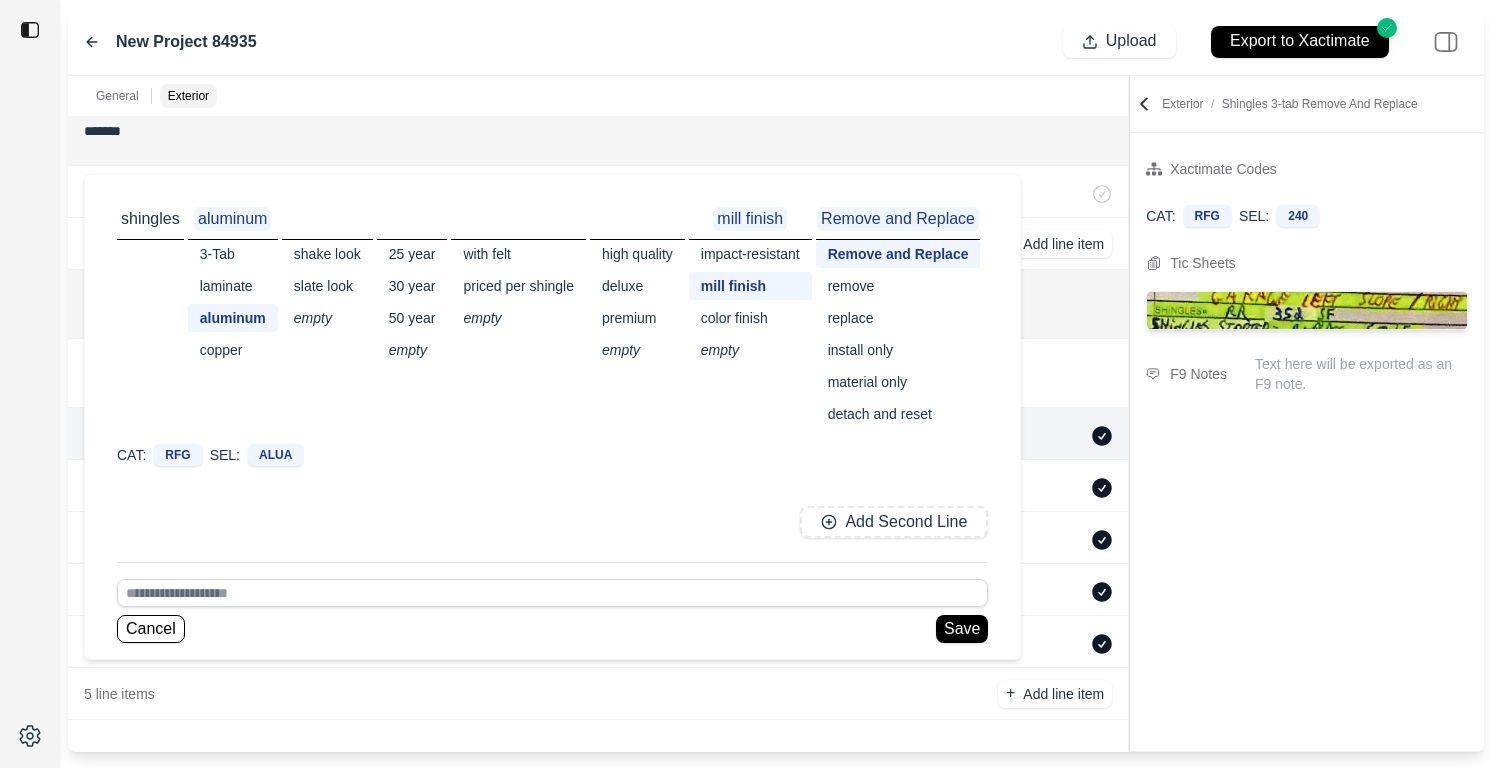 click on "color finish" at bounding box center [750, 318] 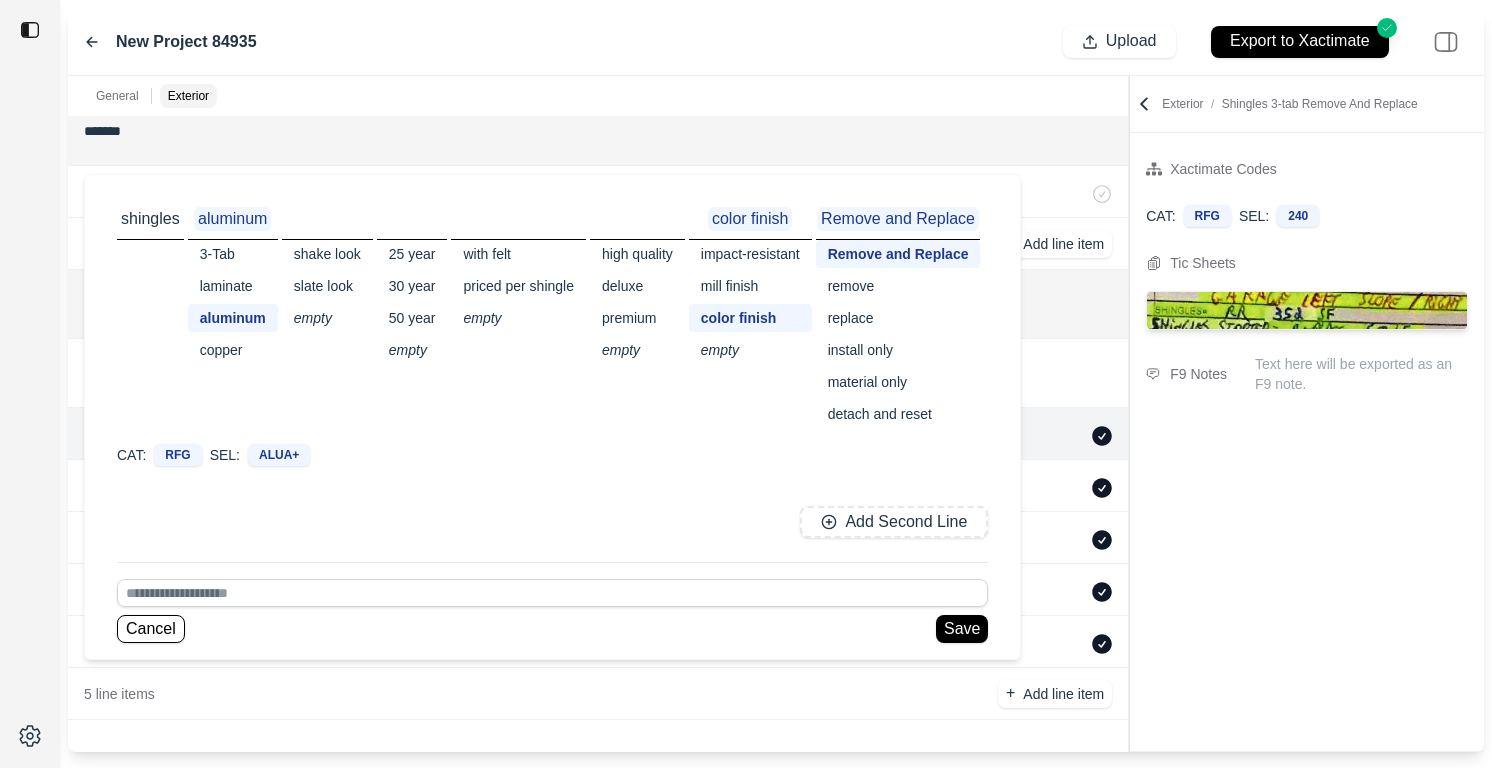 click on "mill finish" at bounding box center (750, 286) 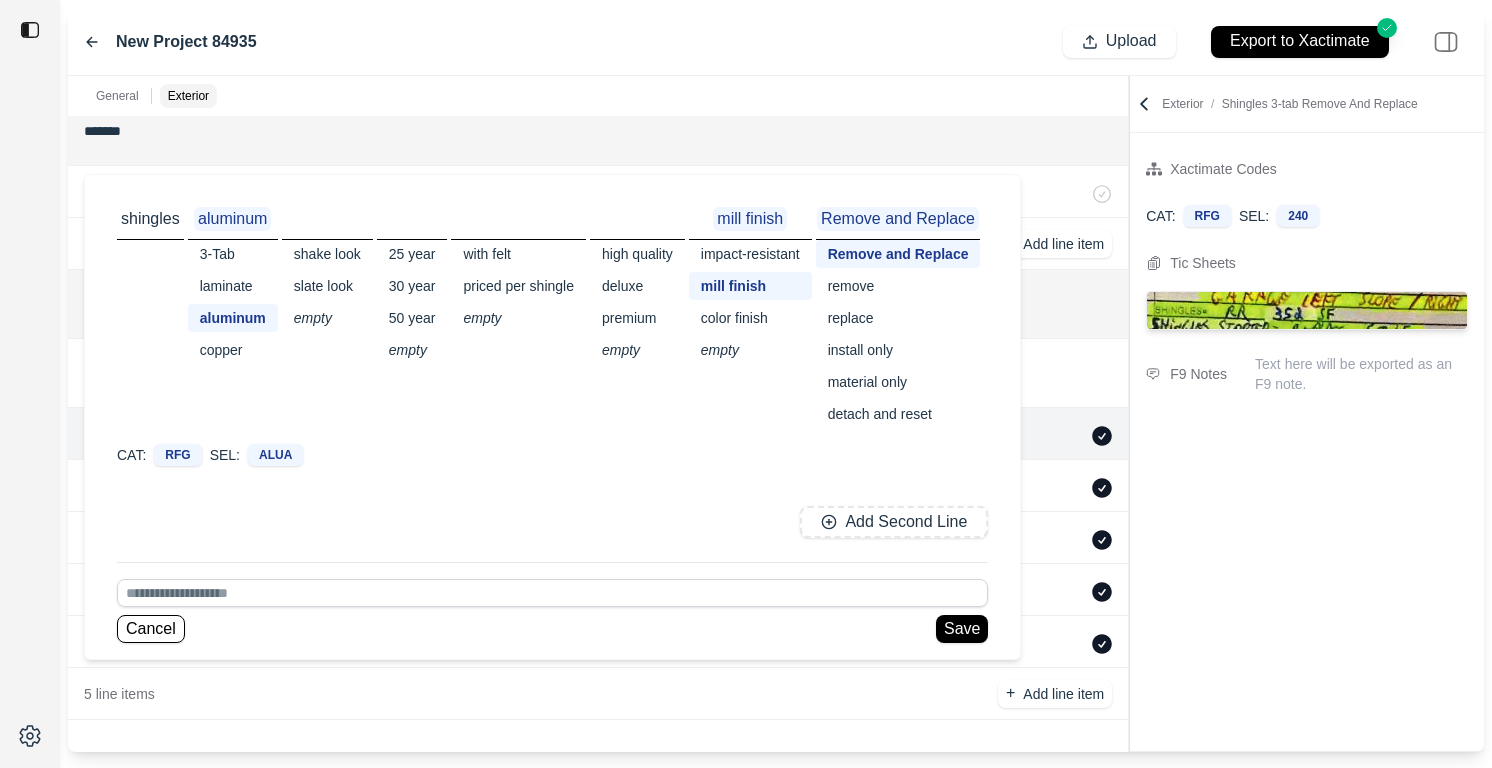 click on "color finish" at bounding box center (750, 318) 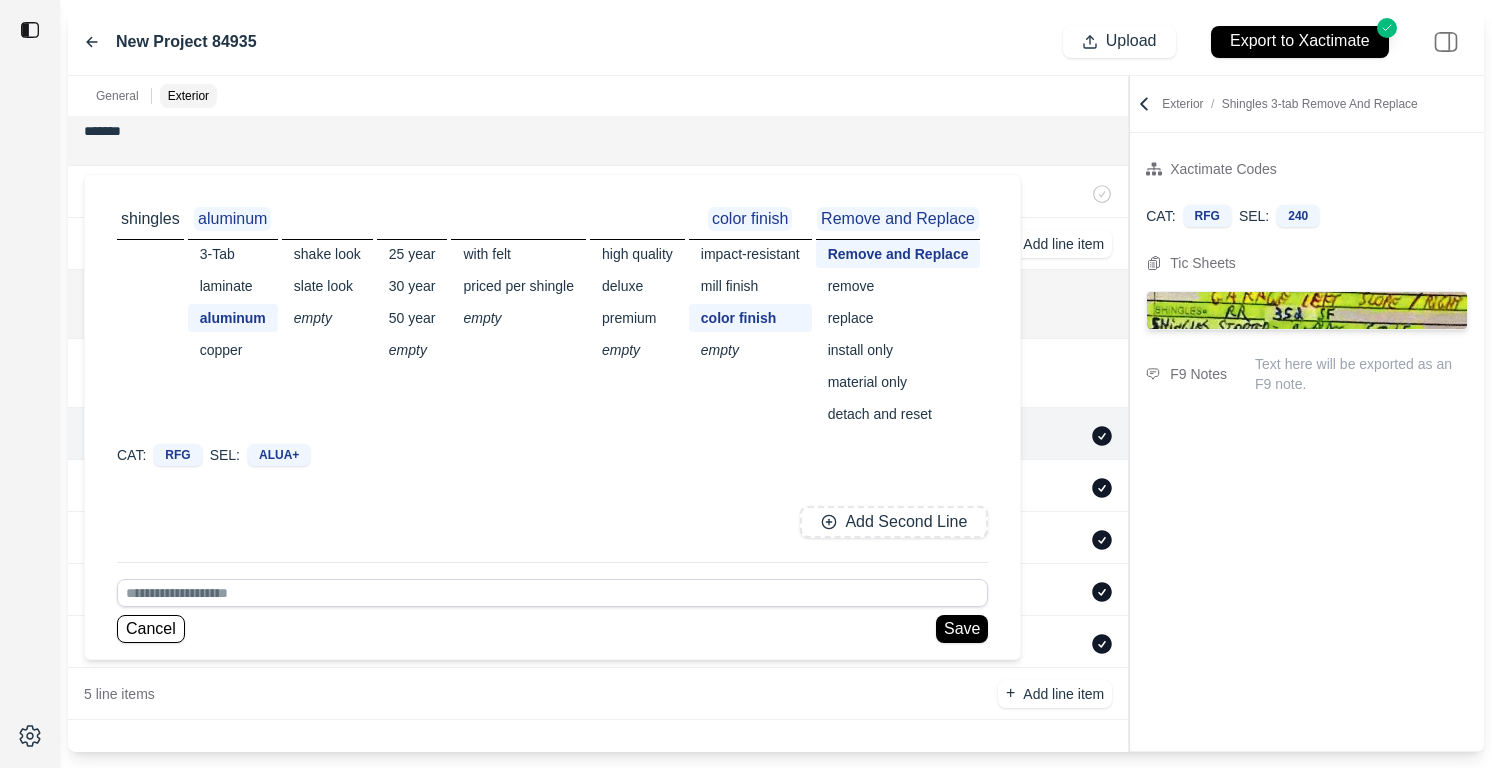 click on "3-Tab" at bounding box center [233, 254] 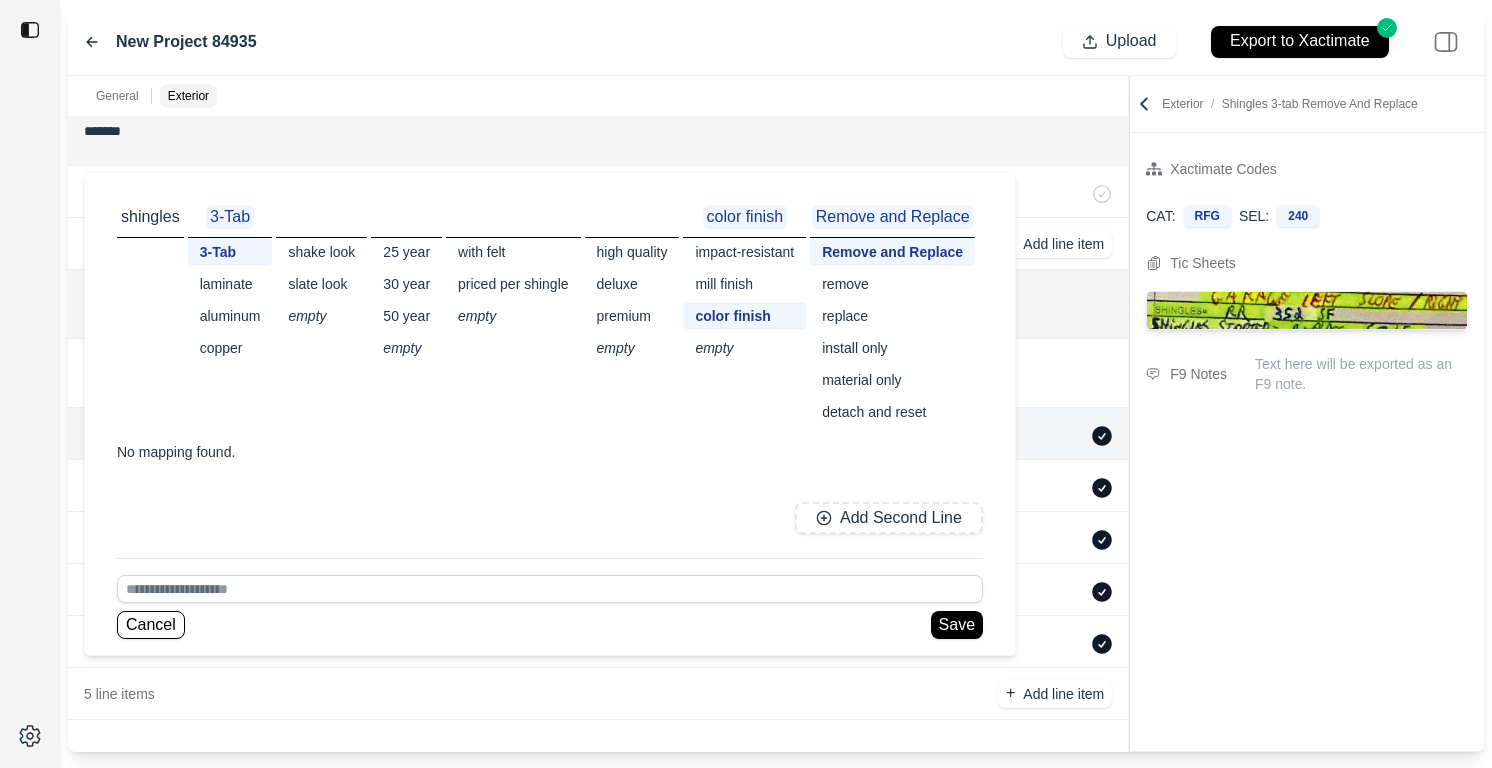 click on "impact-resistant" at bounding box center (744, 252) 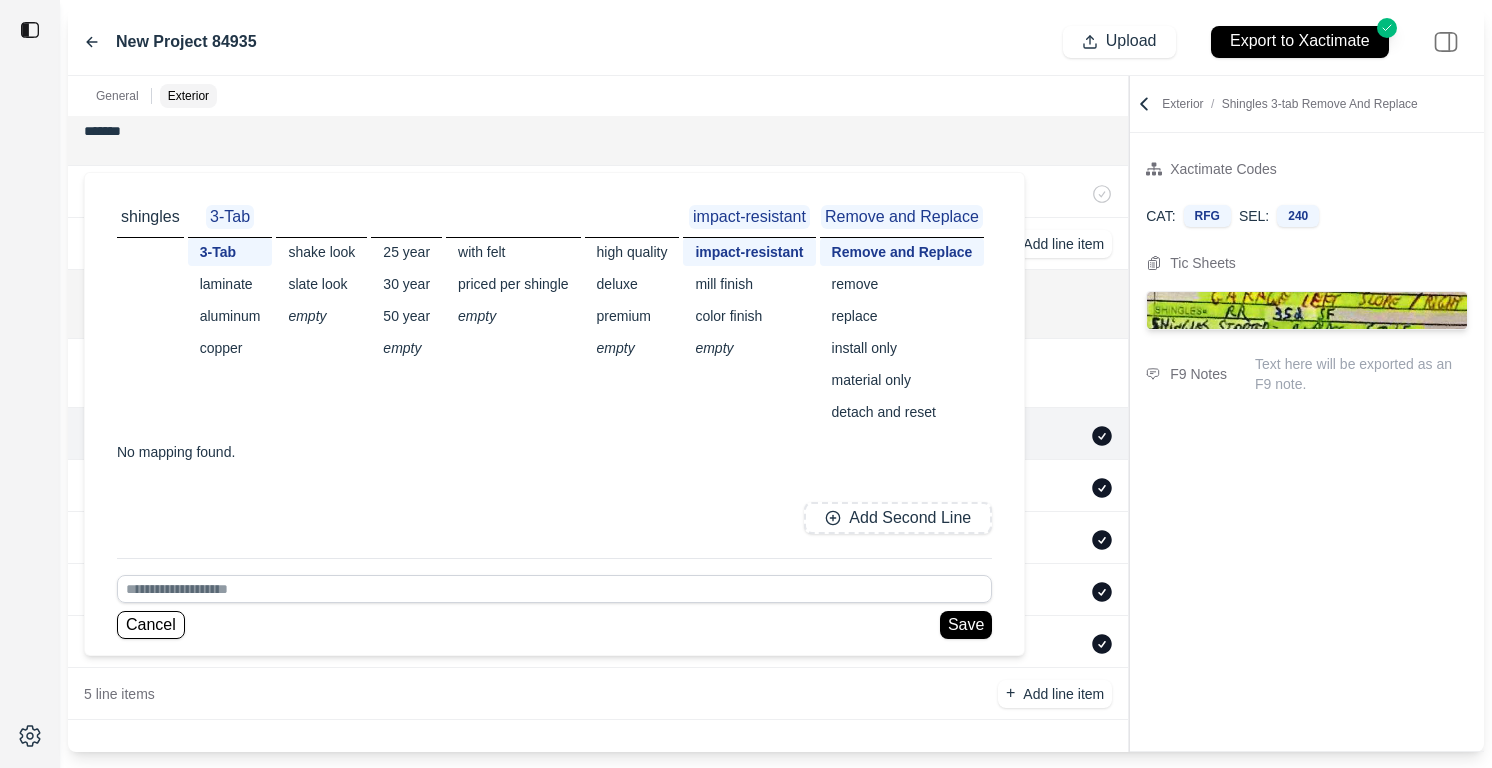 click on "copper" at bounding box center (230, 348) 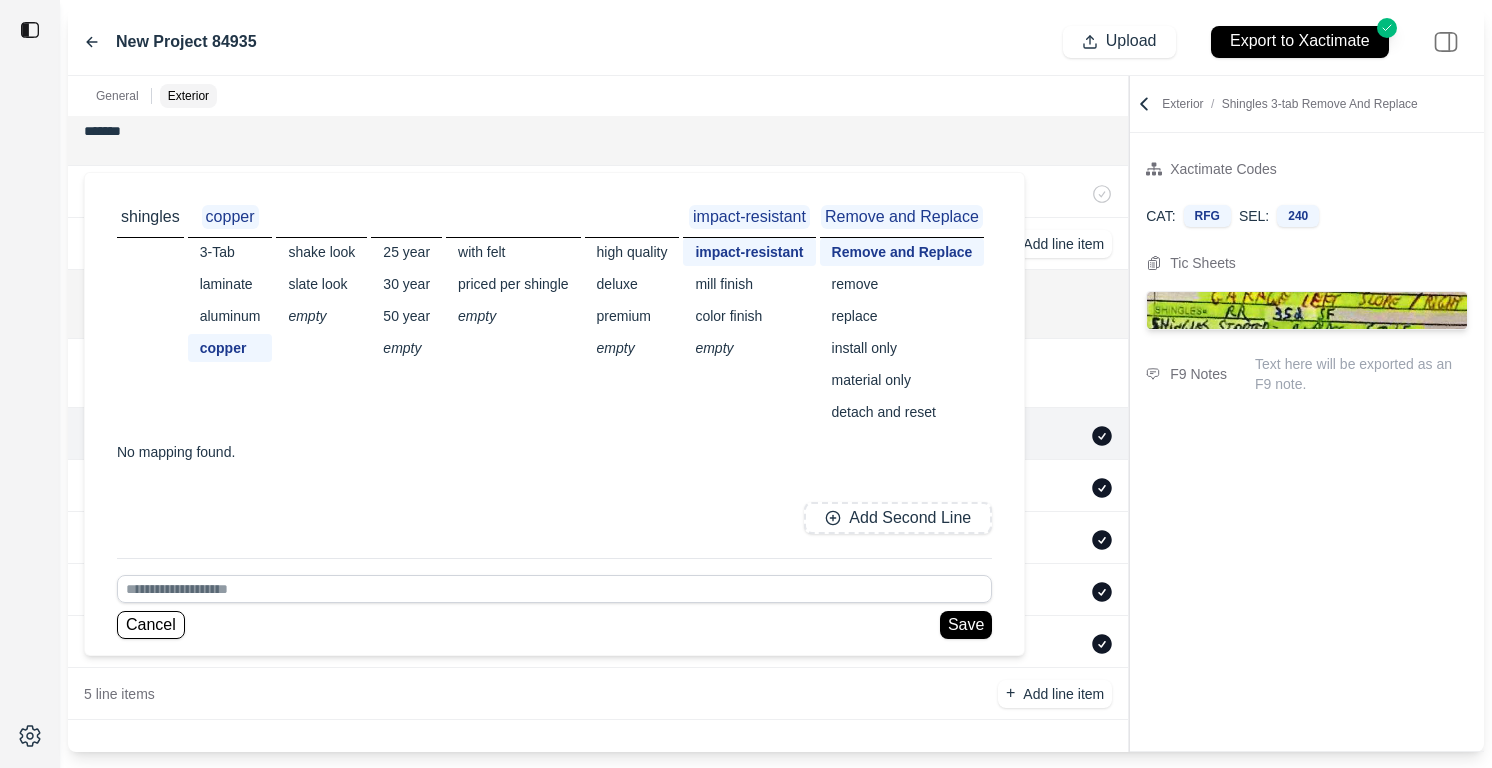 click on "50 year" at bounding box center (406, 316) 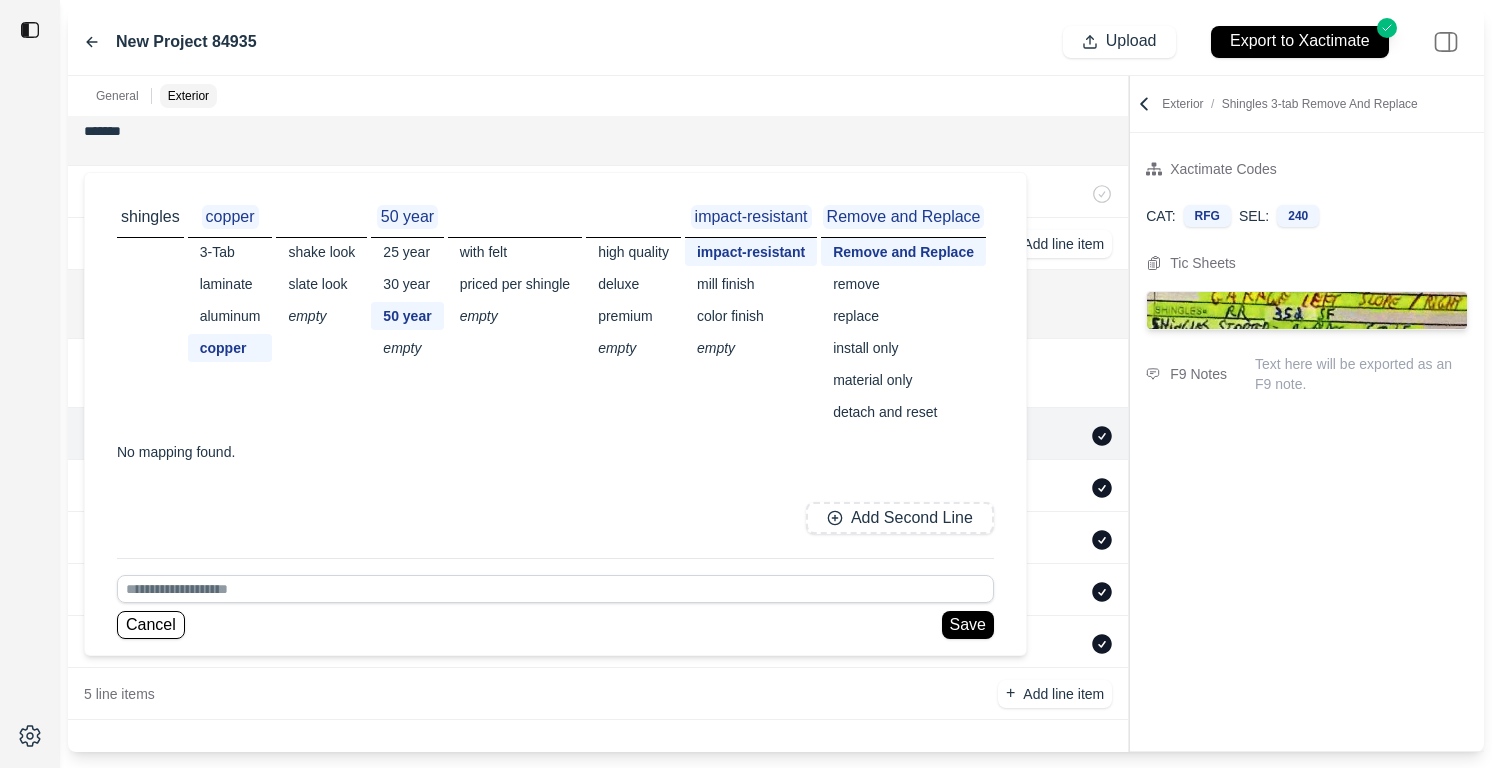 click on "deluxe" at bounding box center (633, 284) 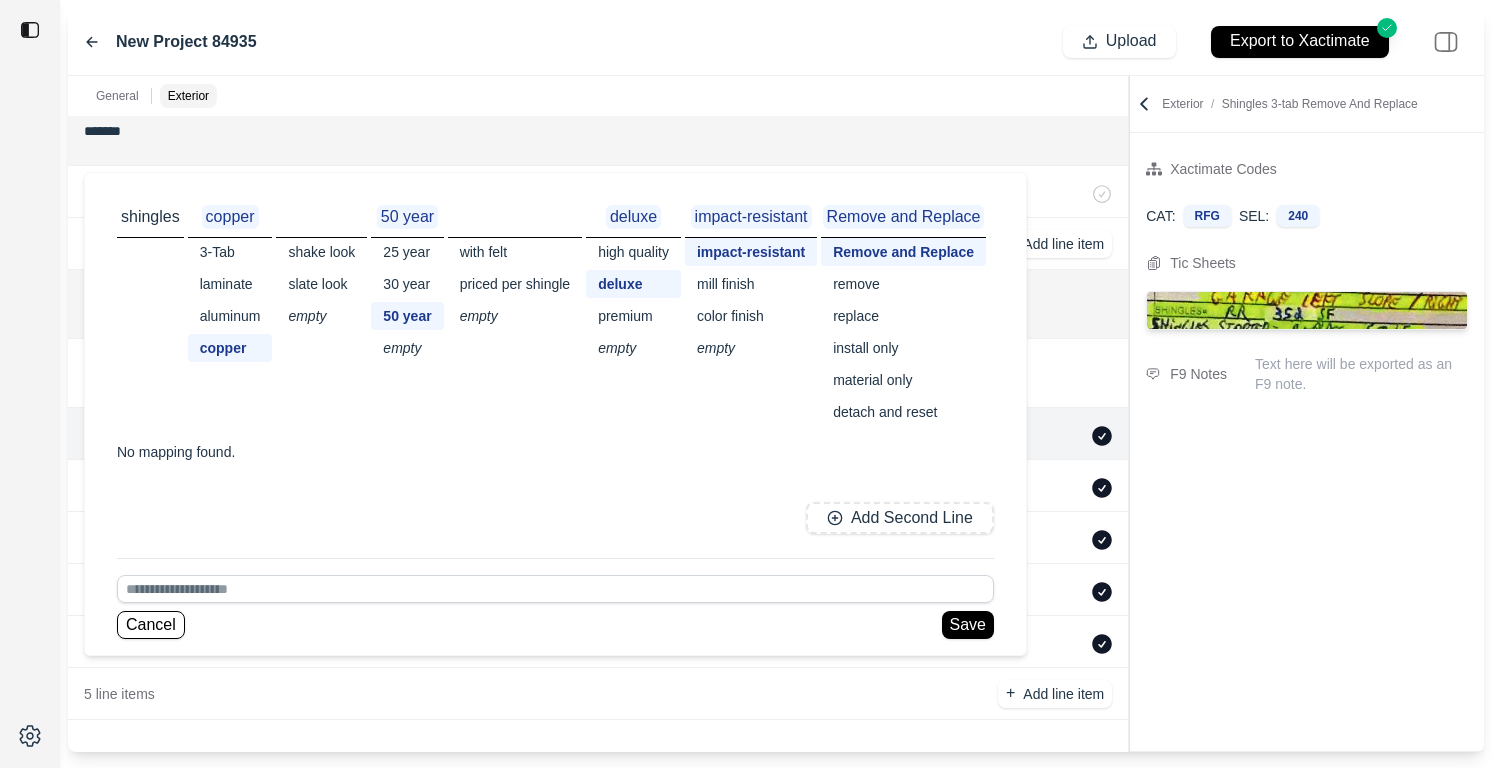 click on "priced per shingle" at bounding box center (515, 284) 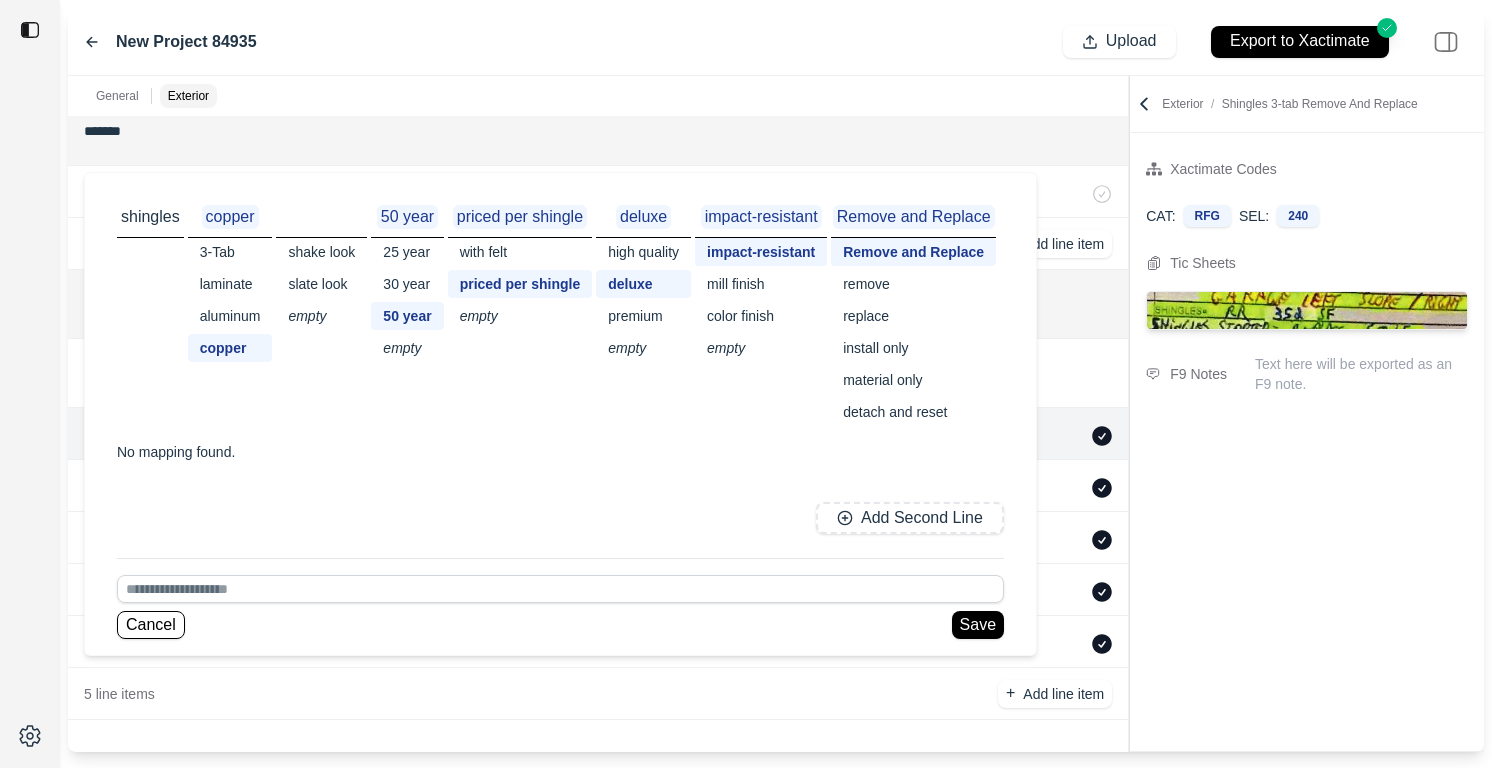 click on "3-Tab" at bounding box center [230, 252] 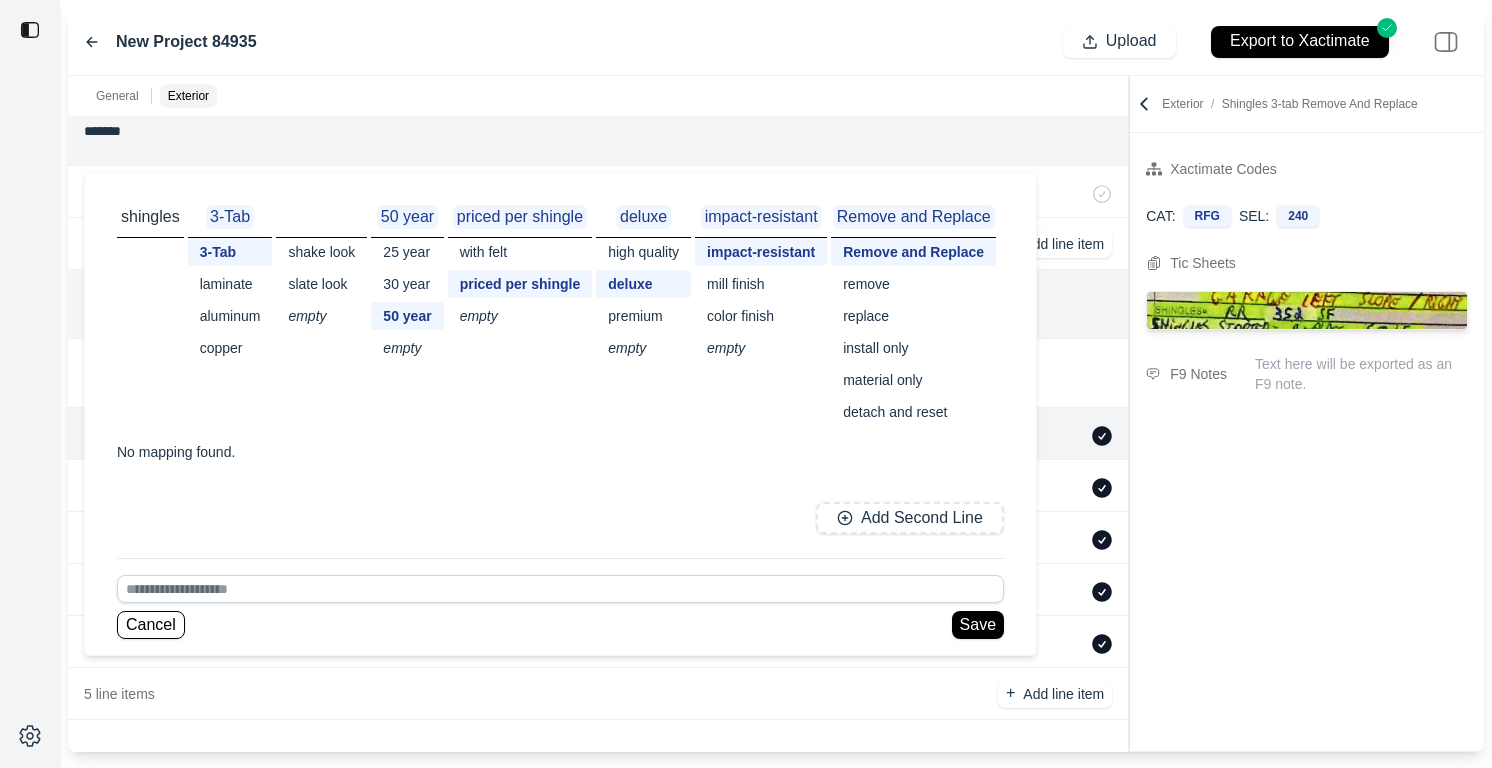 click on "laminate" at bounding box center (230, 284) 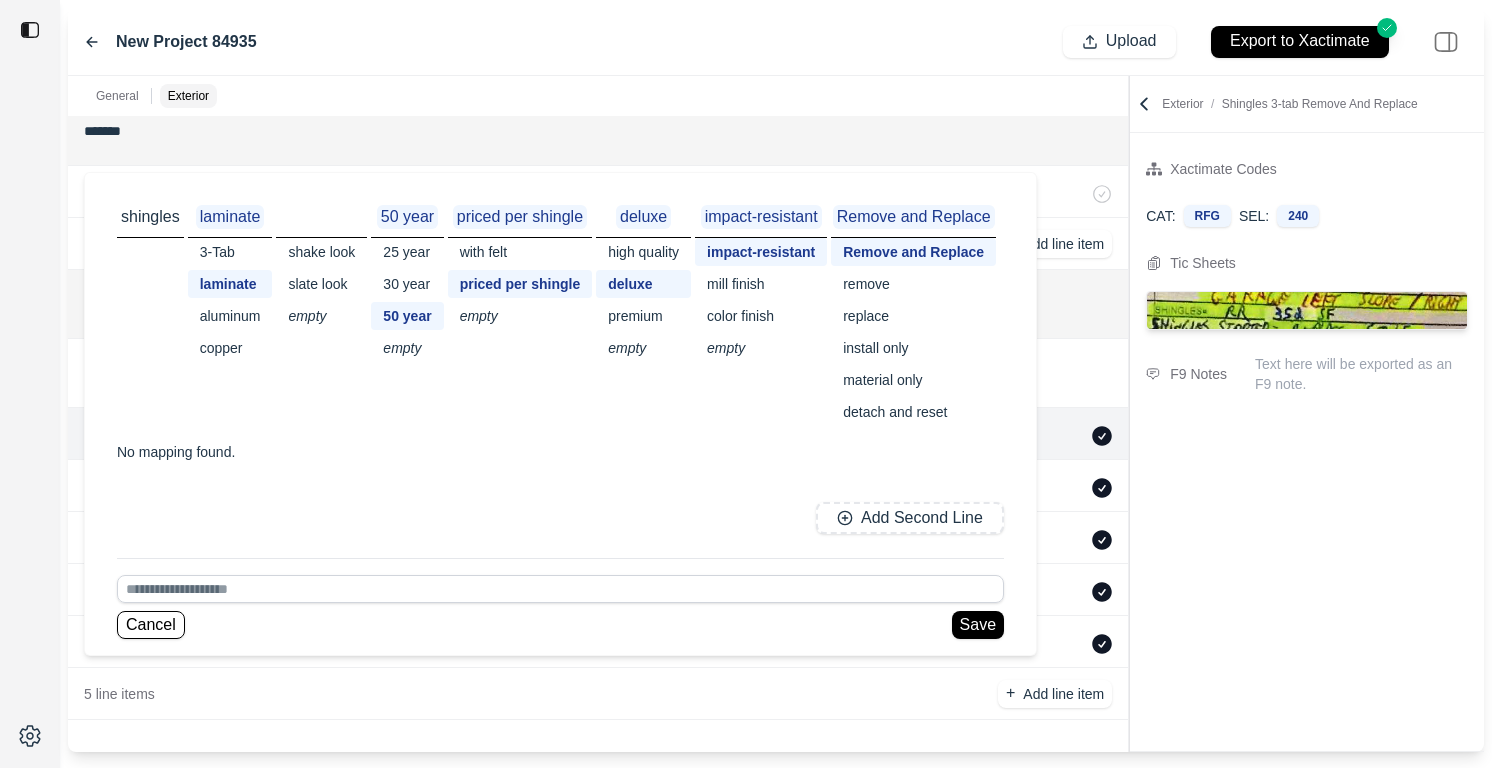 click on "3-Tab" at bounding box center (230, 252) 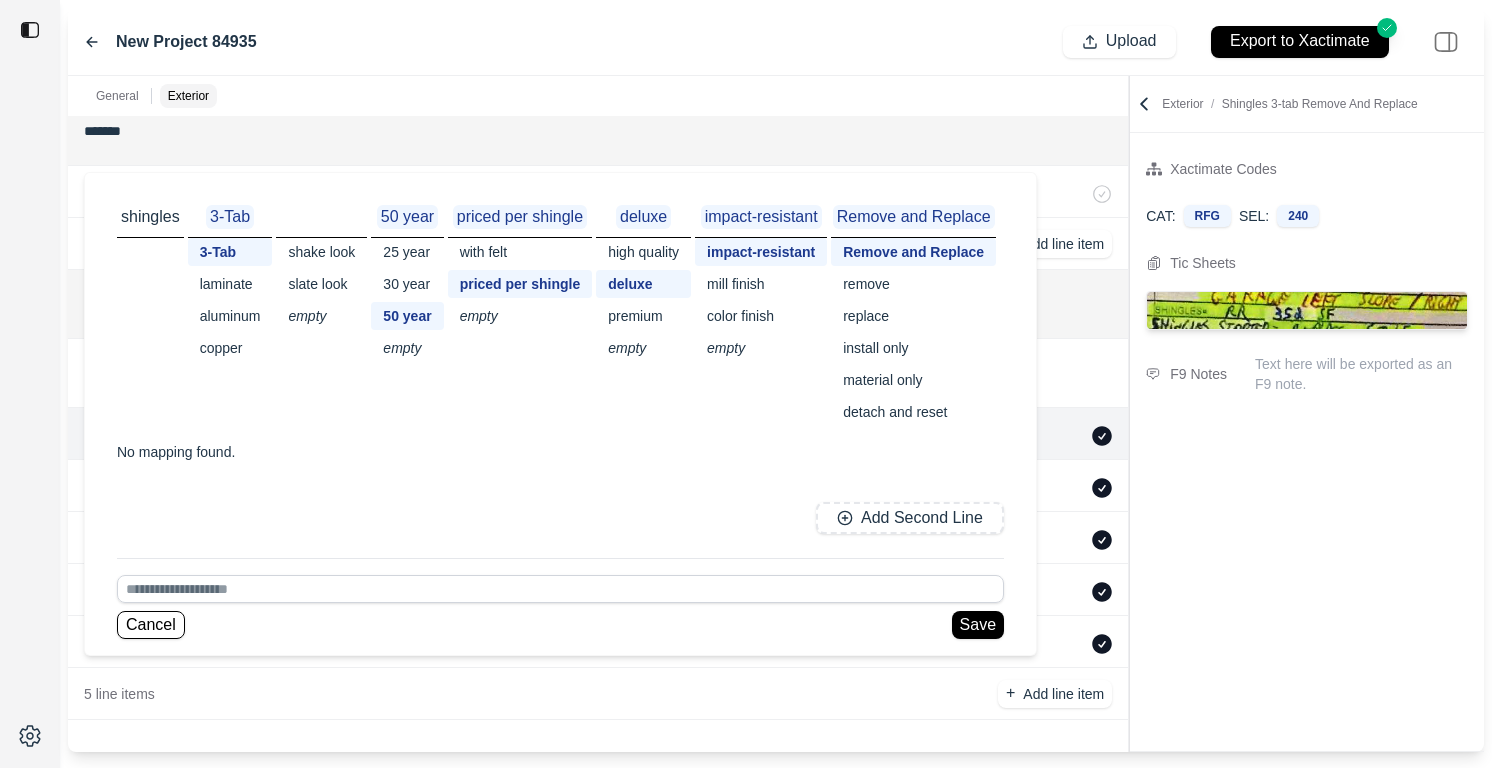 click on "shake look" at bounding box center [321, 252] 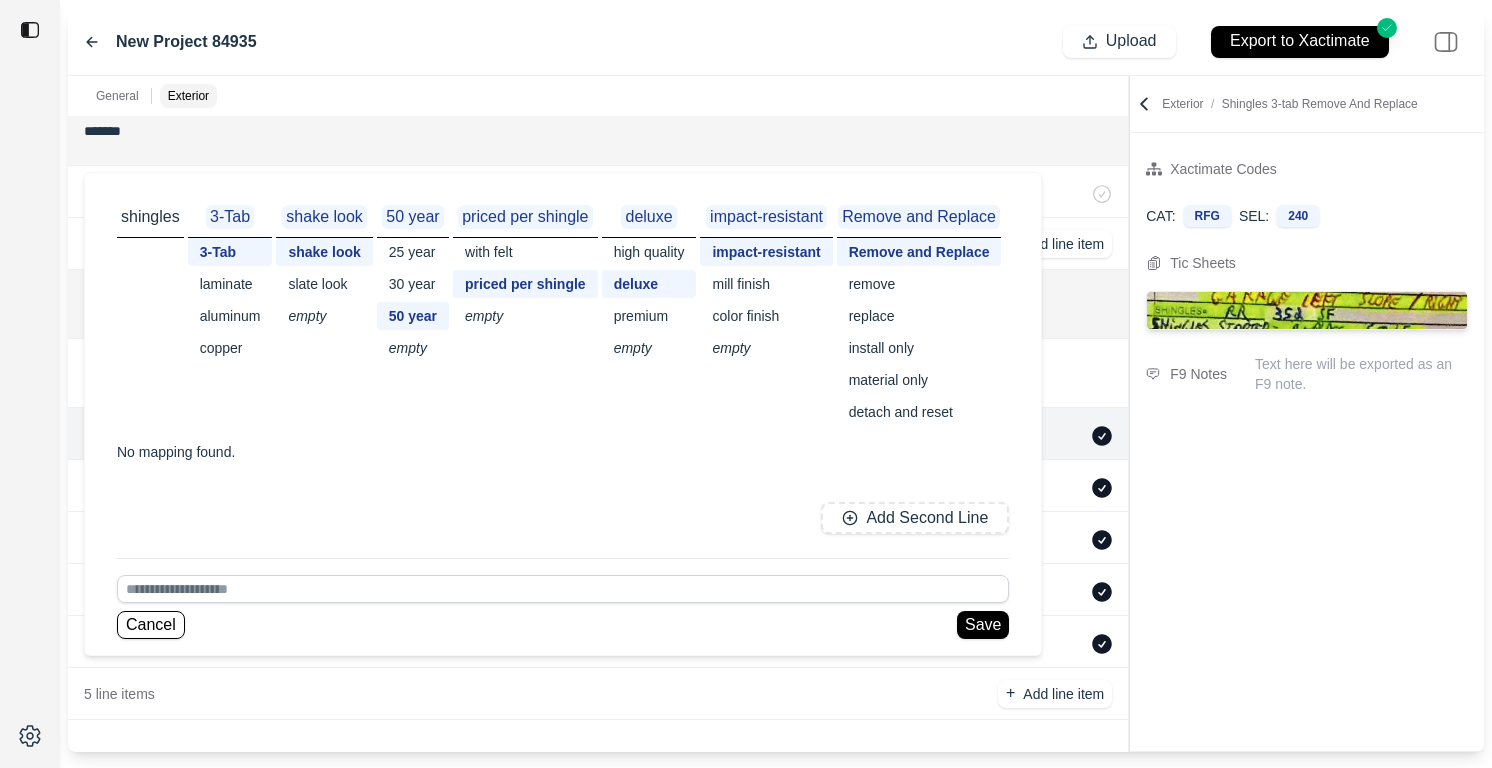 click on "slate look" at bounding box center [324, 284] 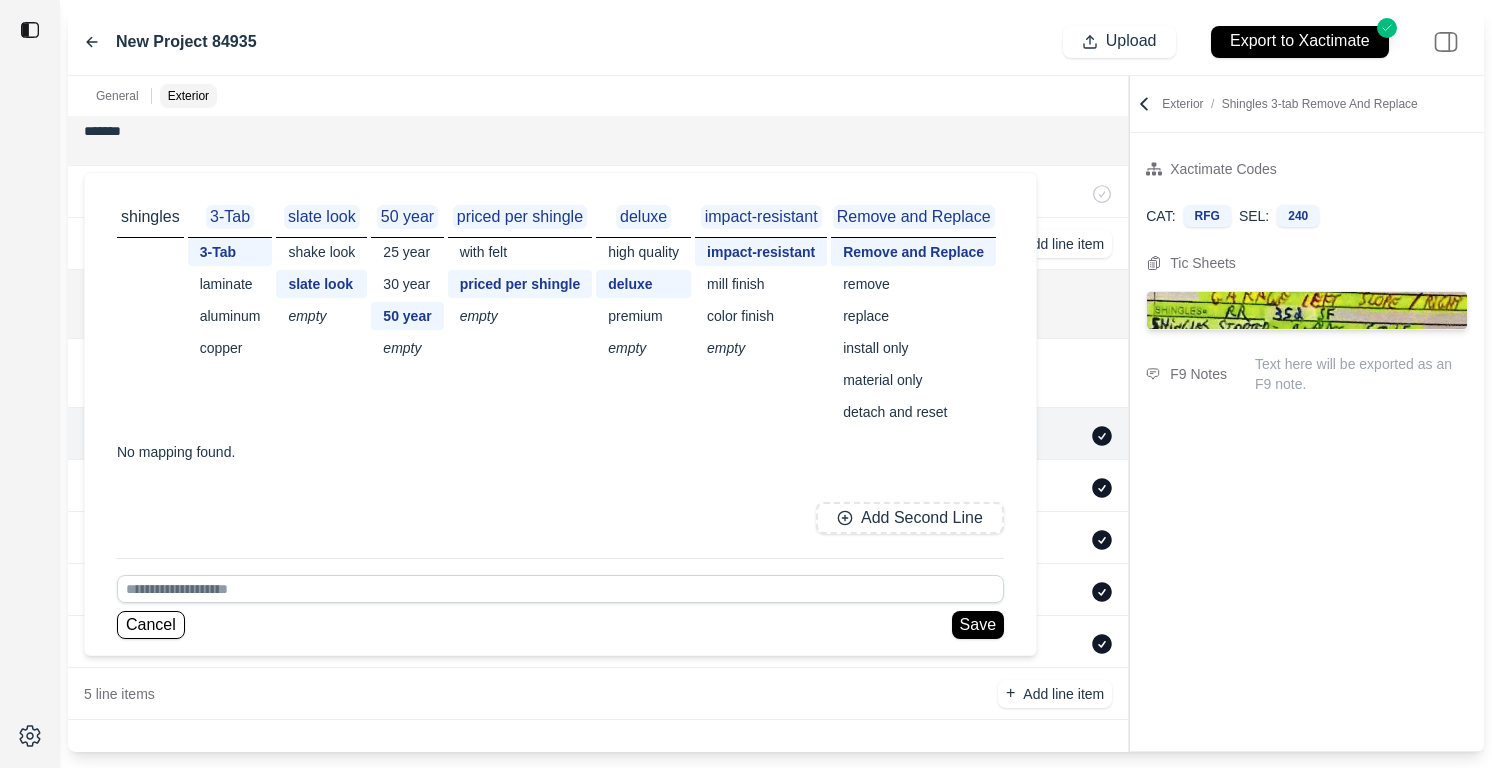 click on "with felt" at bounding box center [520, 252] 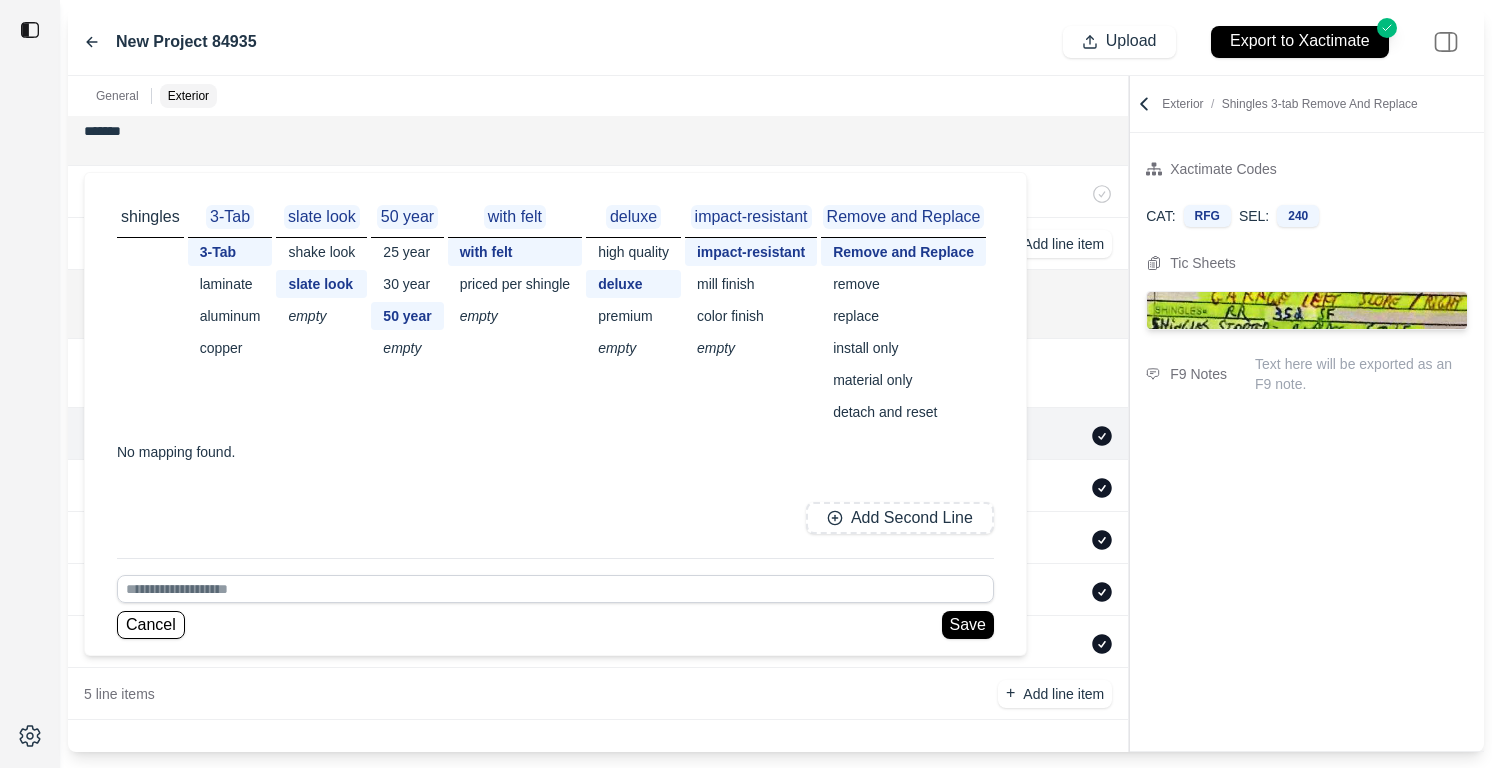 click on "premium" at bounding box center (633, 316) 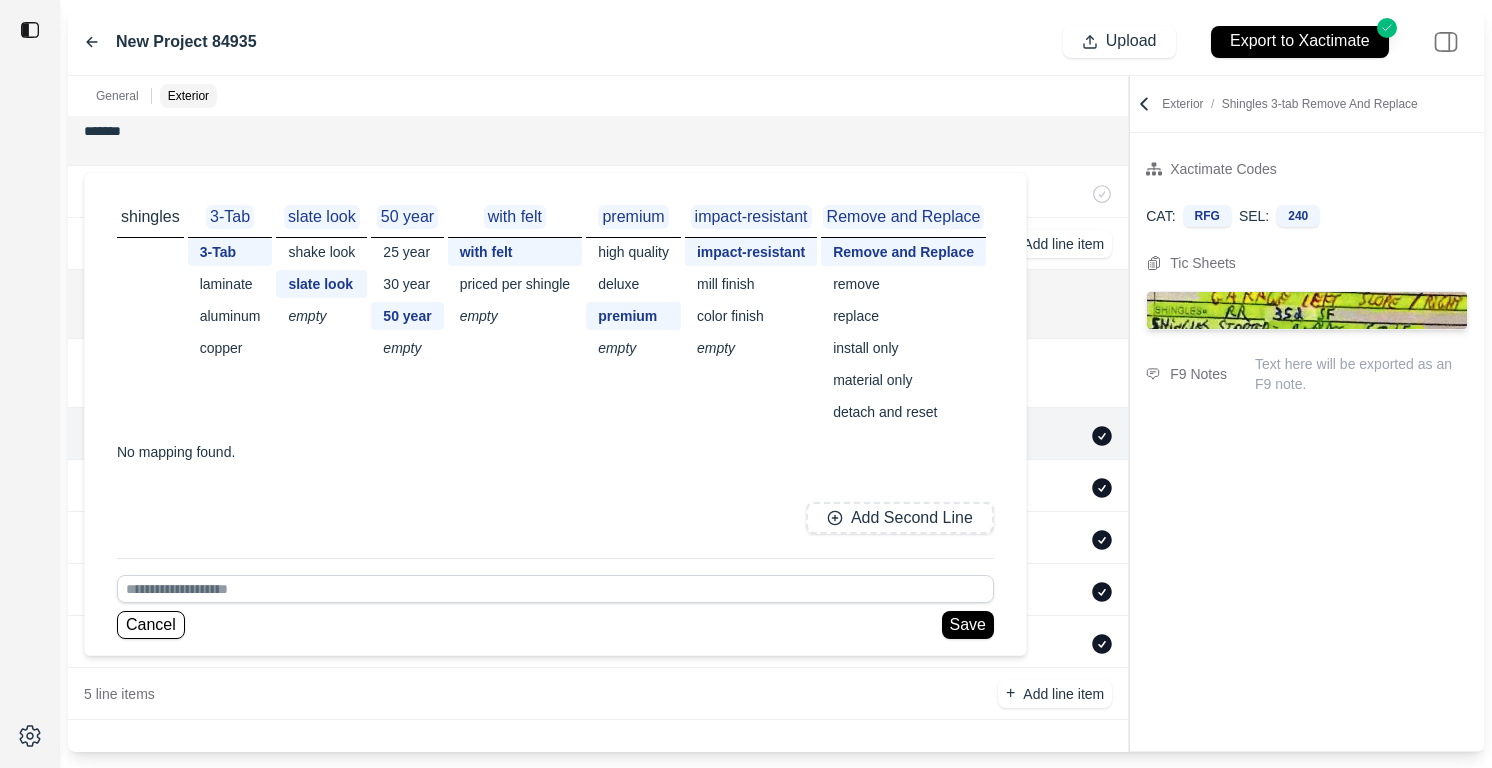 click on "priced per shingle" at bounding box center (515, 284) 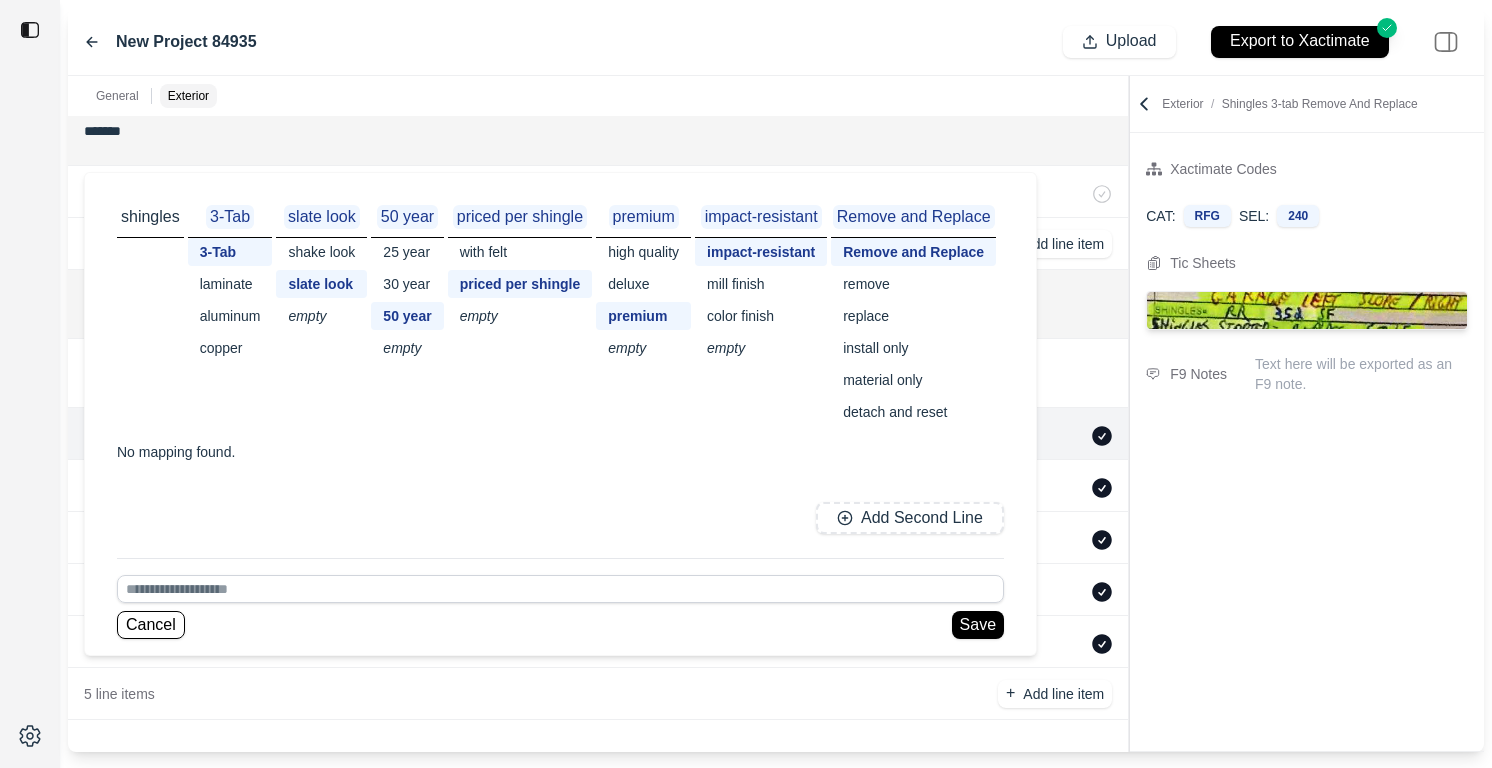 click on "empty" at bounding box center (520, 316) 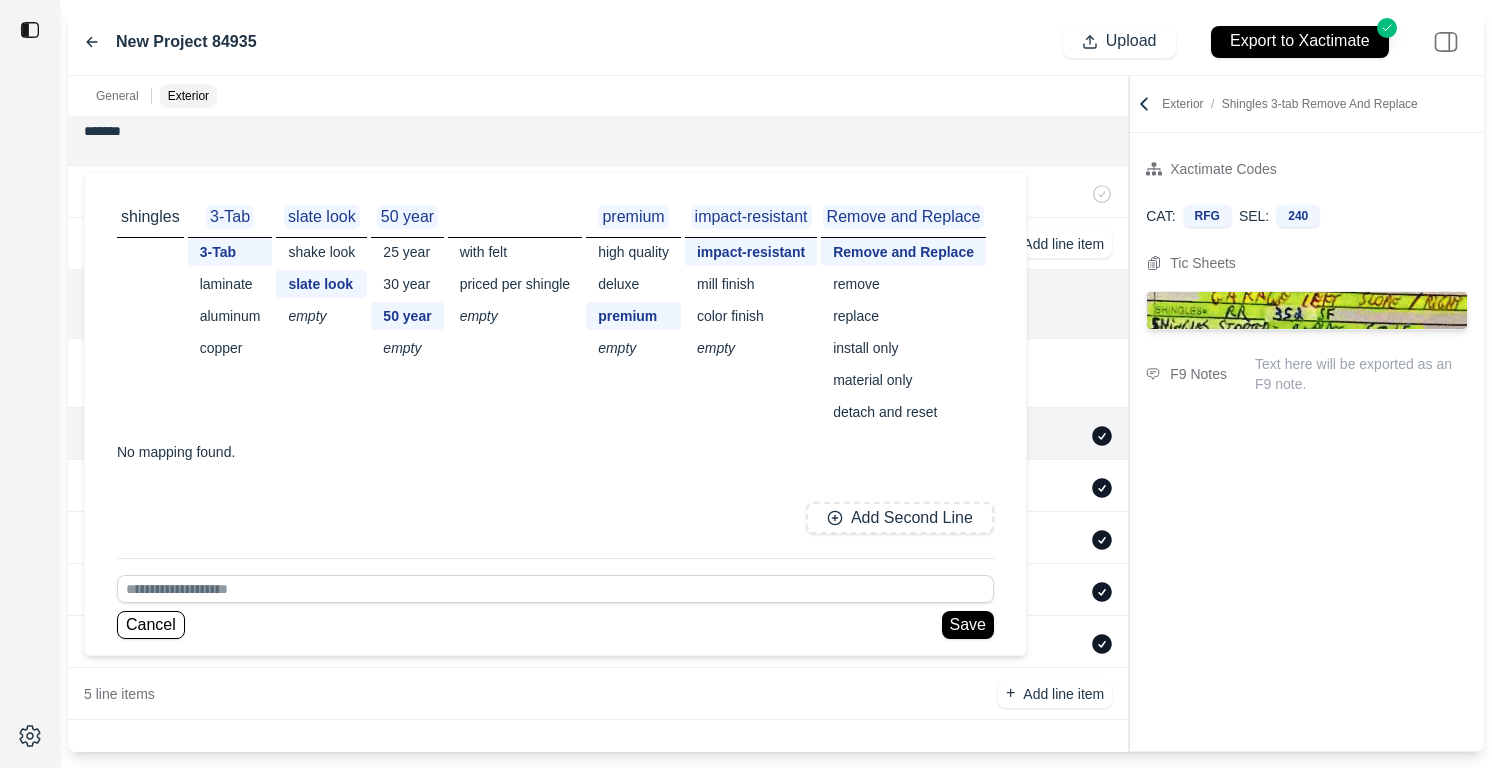 click on "mill finish" at bounding box center (751, 284) 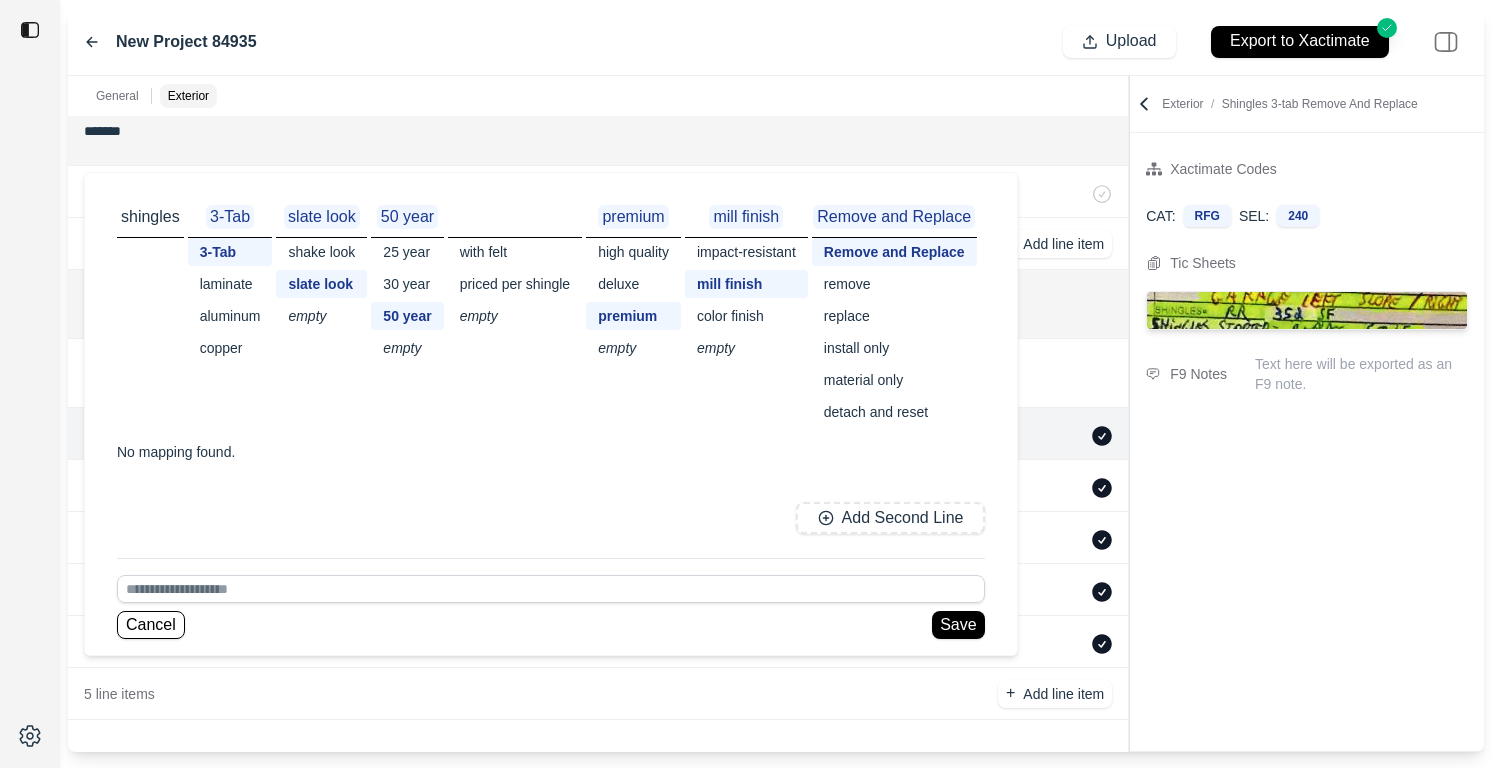 click on "with felt" at bounding box center (515, 252) 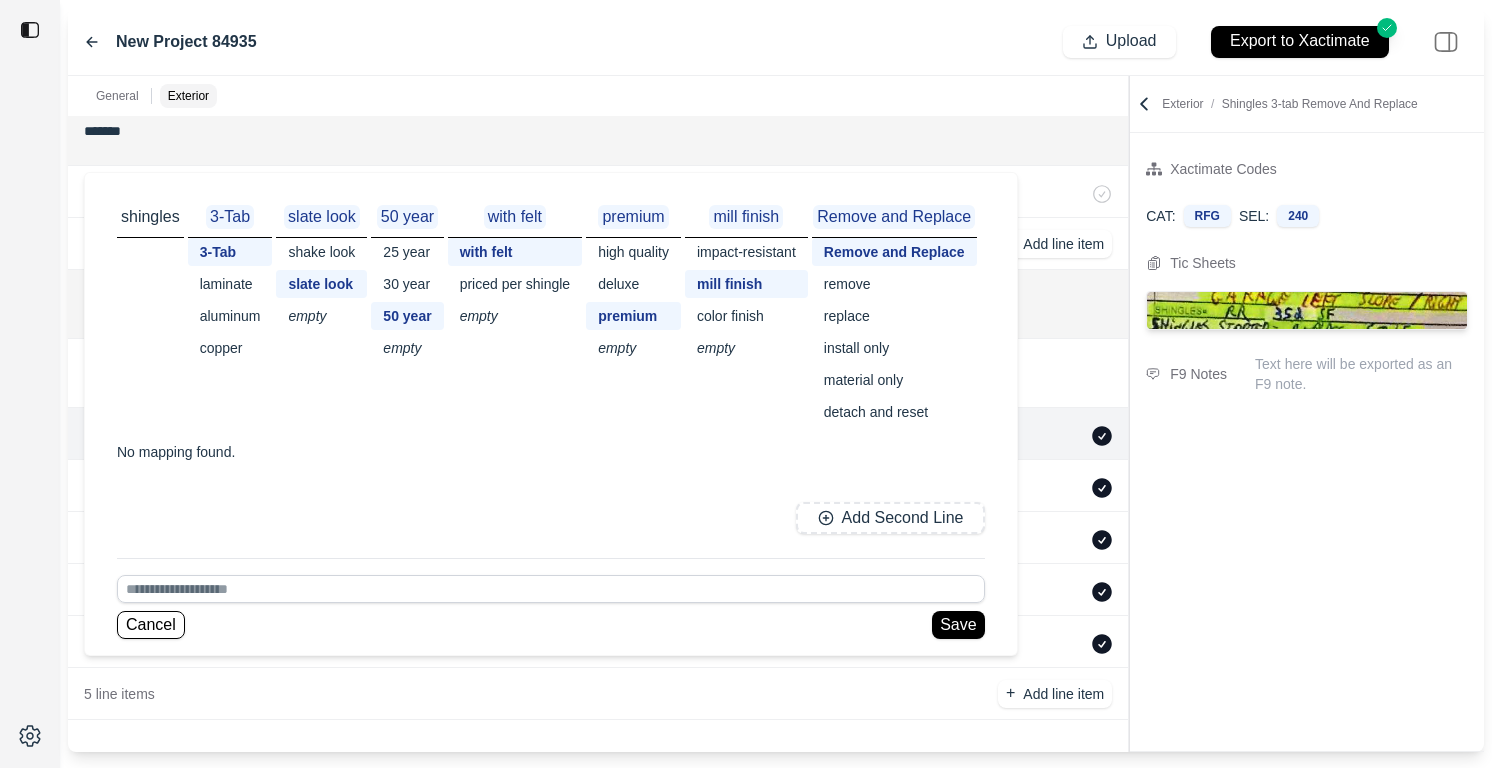 click on "shake look" at bounding box center [321, 252] 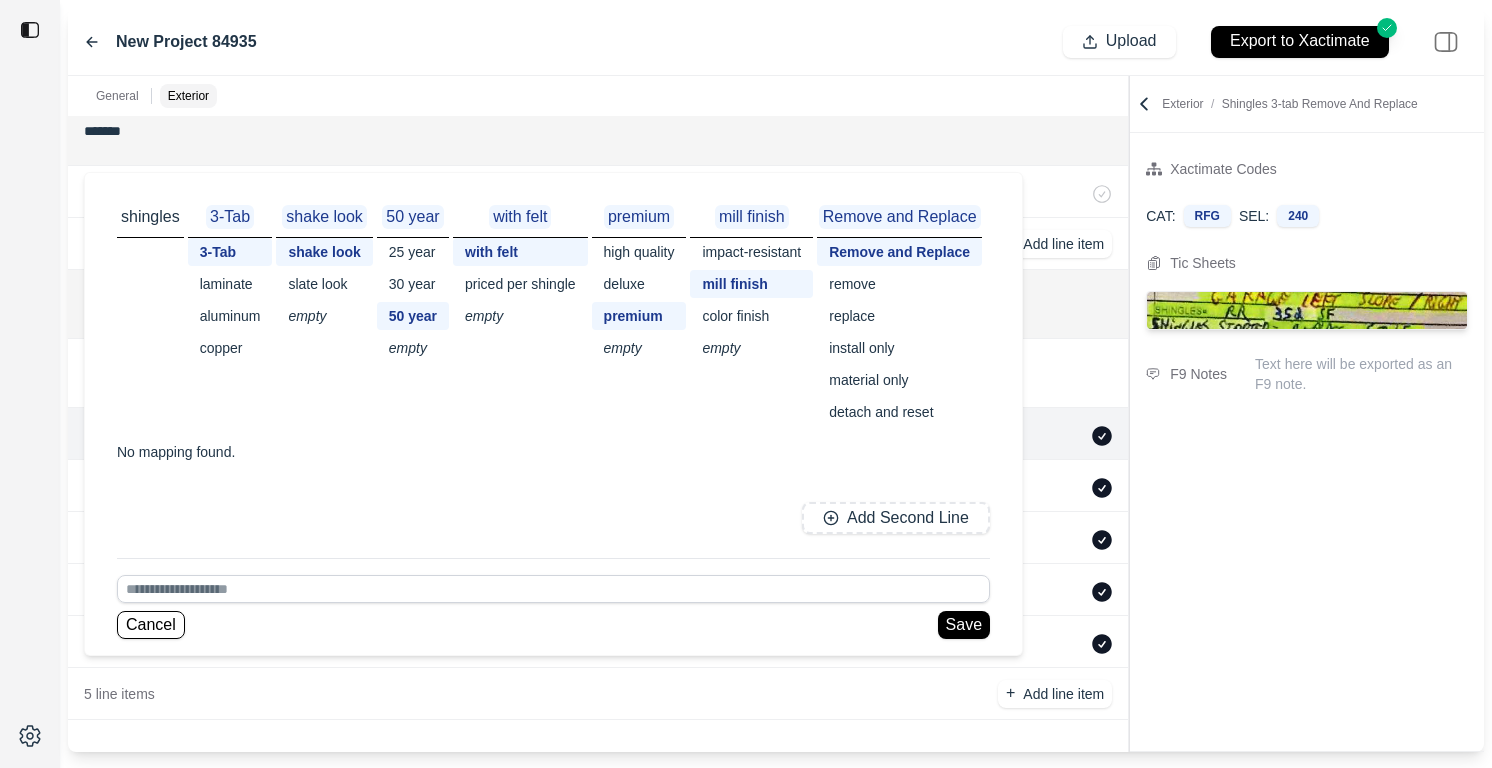 click on "empty" at bounding box center (324, 316) 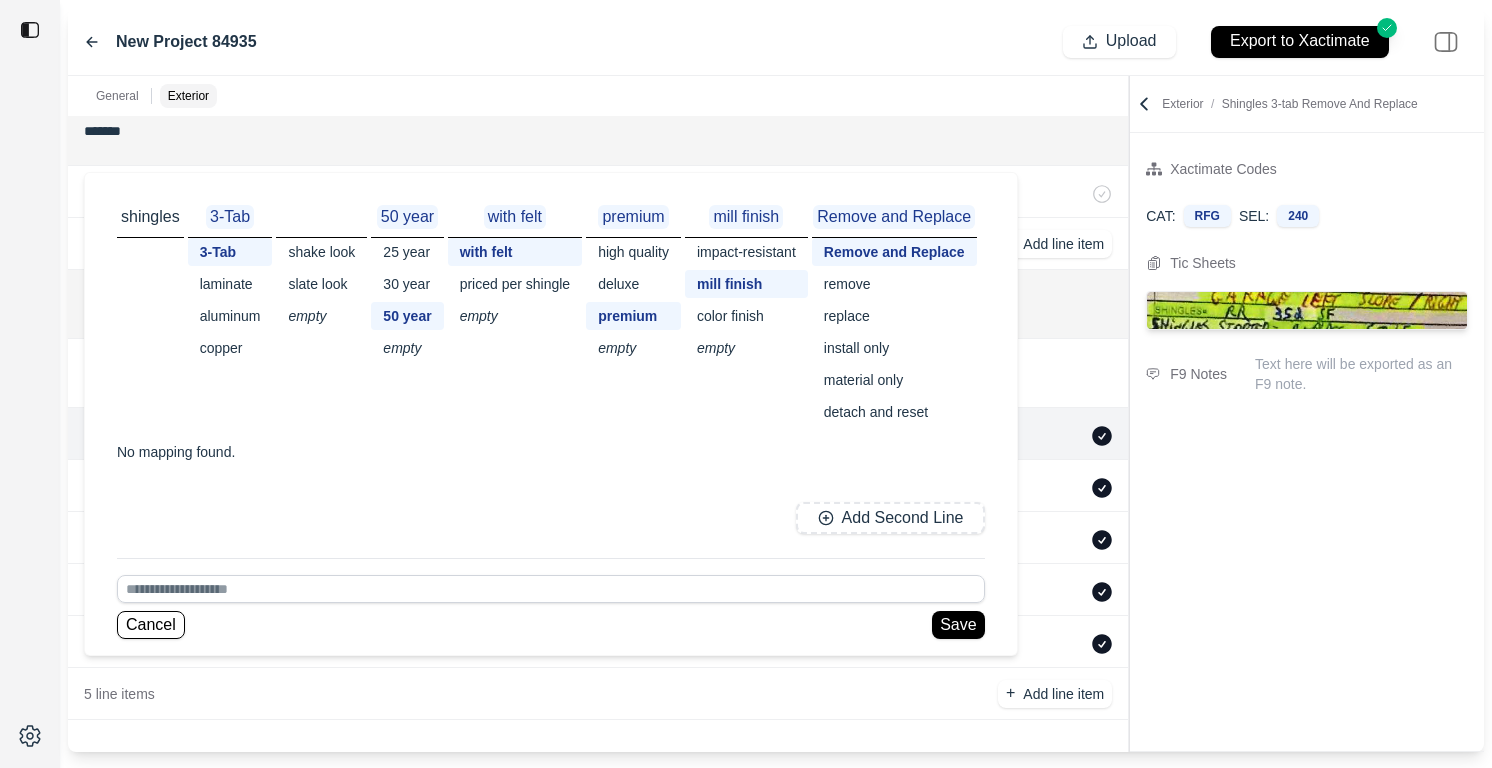 click on "laminate" at bounding box center [230, 284] 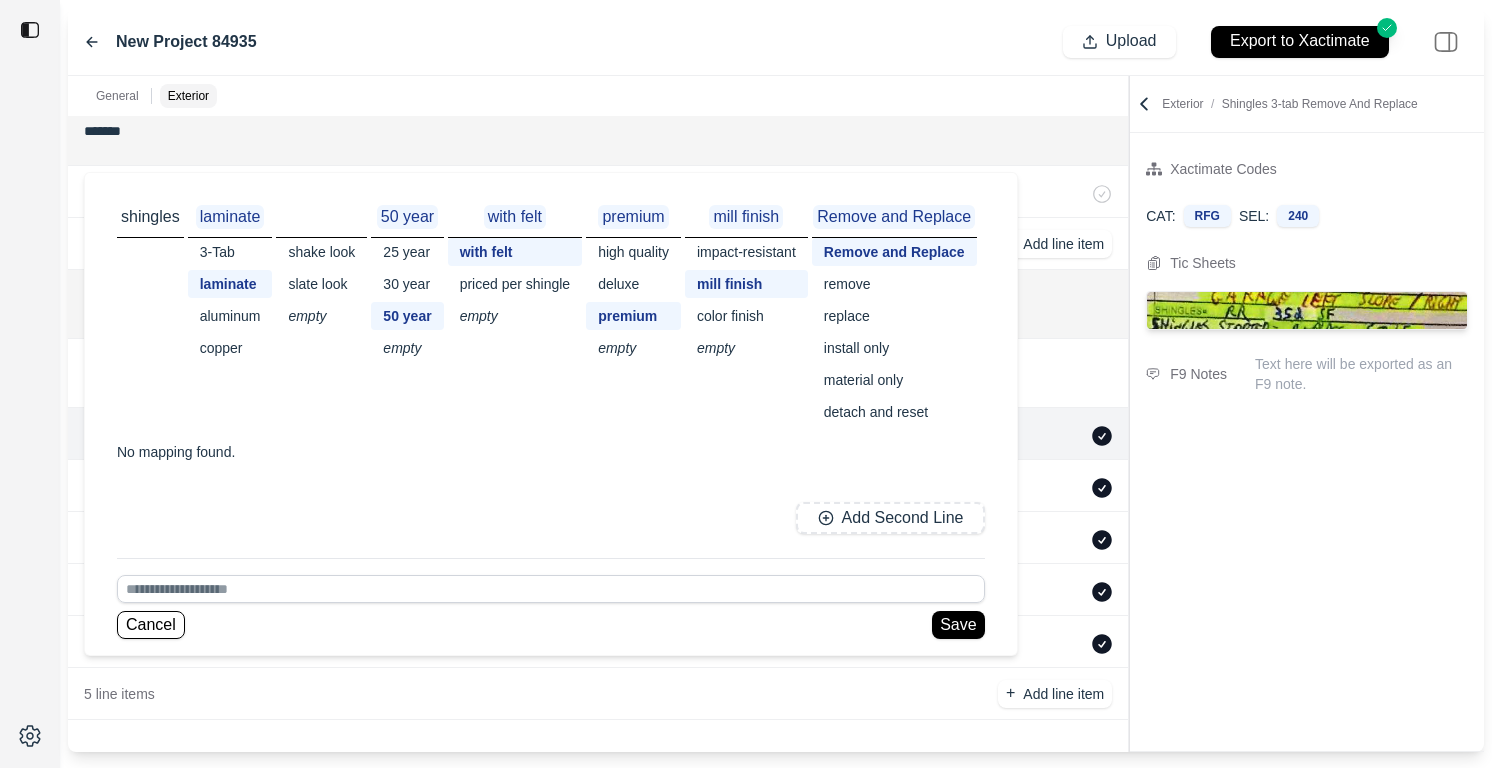 click on "aluminum" at bounding box center (230, 316) 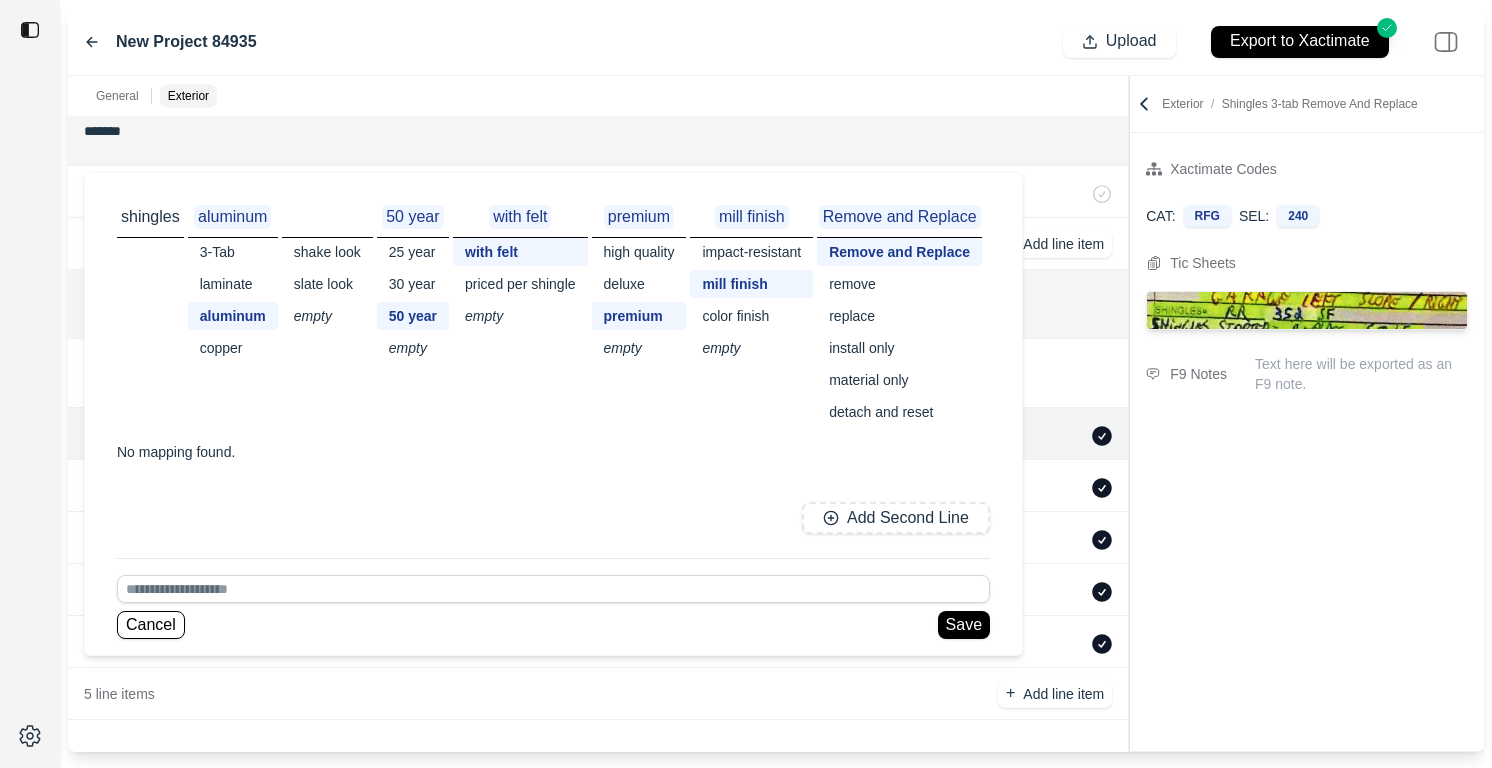 click on "copper" at bounding box center (233, 348) 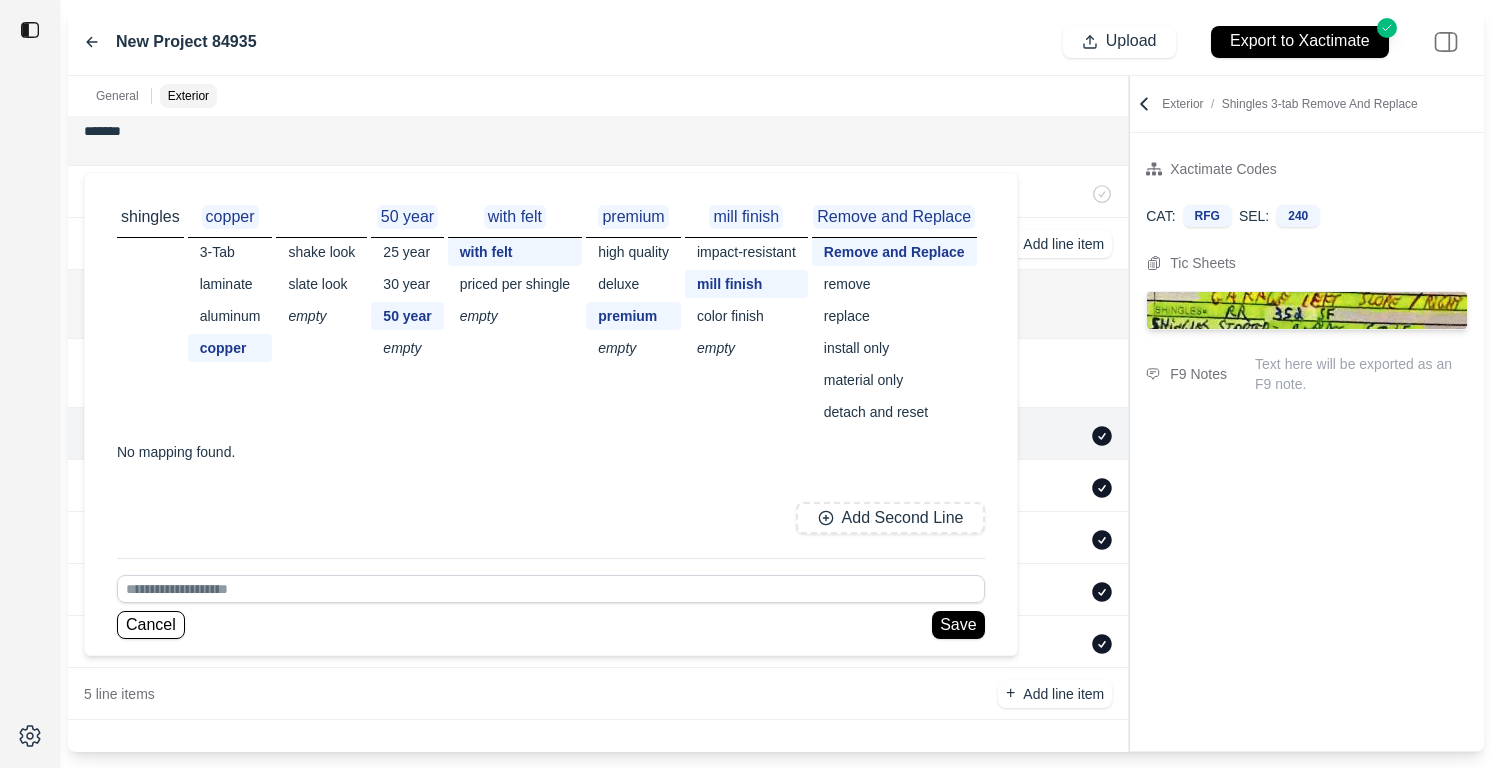 click on "3-Tab" at bounding box center (230, 252) 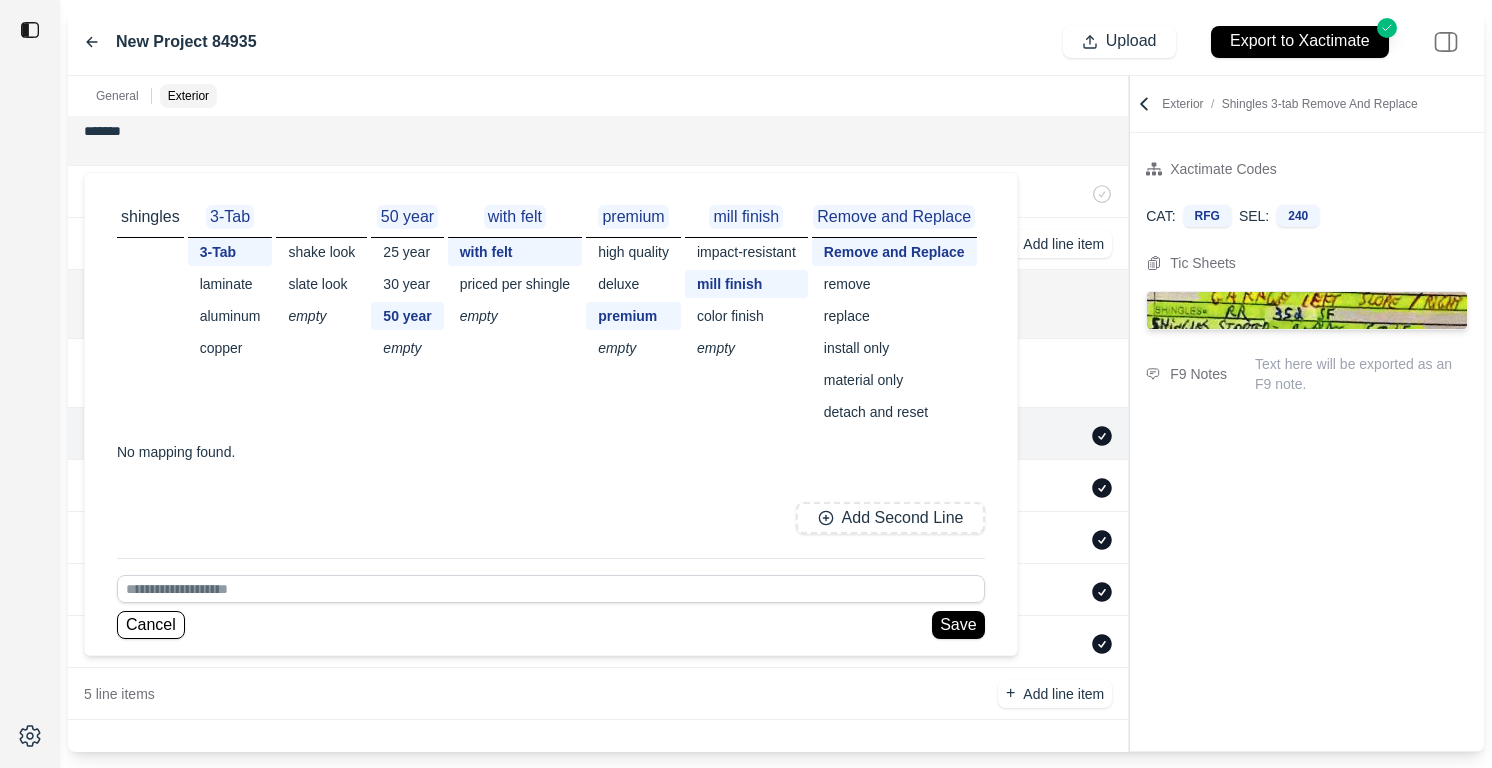 click on "3-Tab" at bounding box center (230, 252) 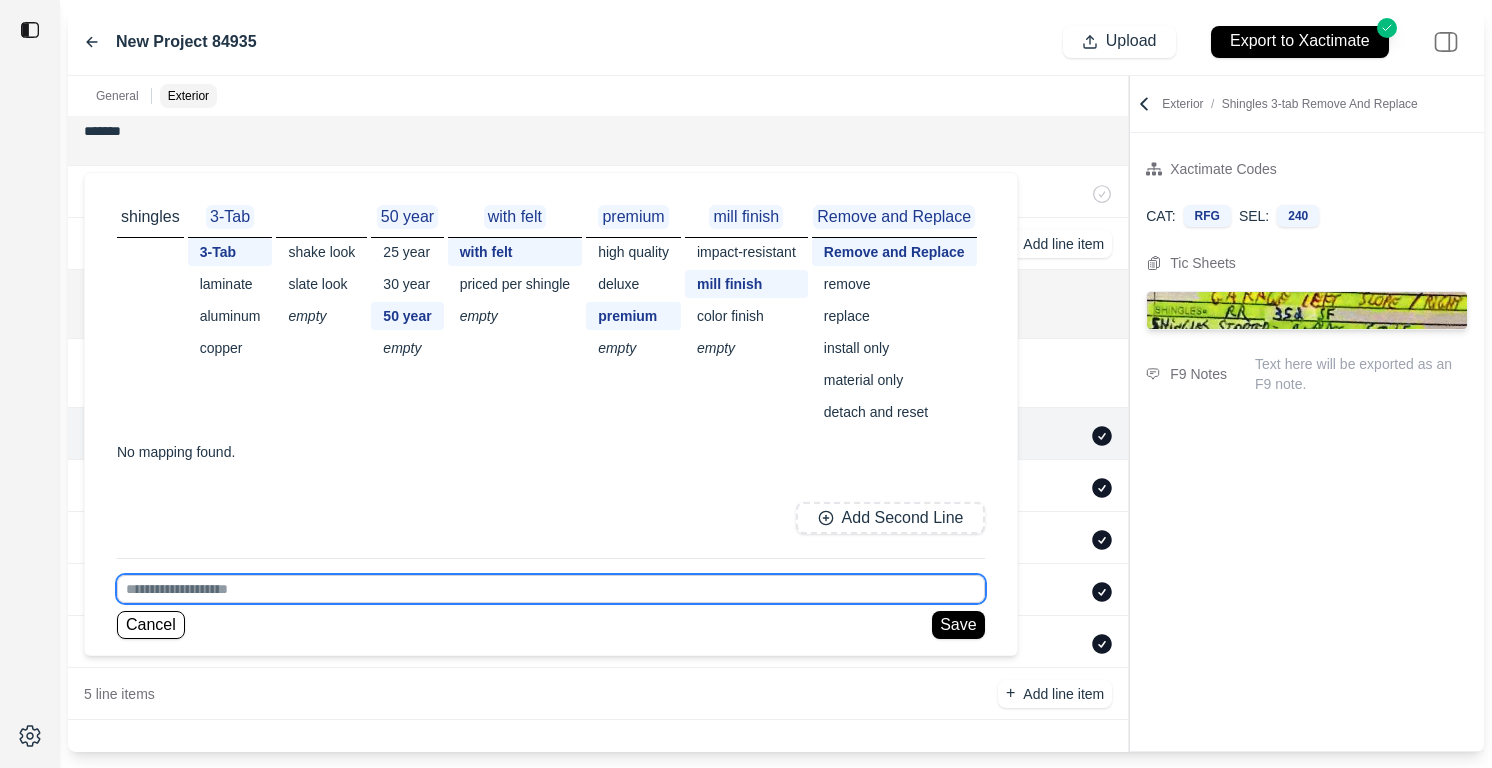 click at bounding box center (551, 589) 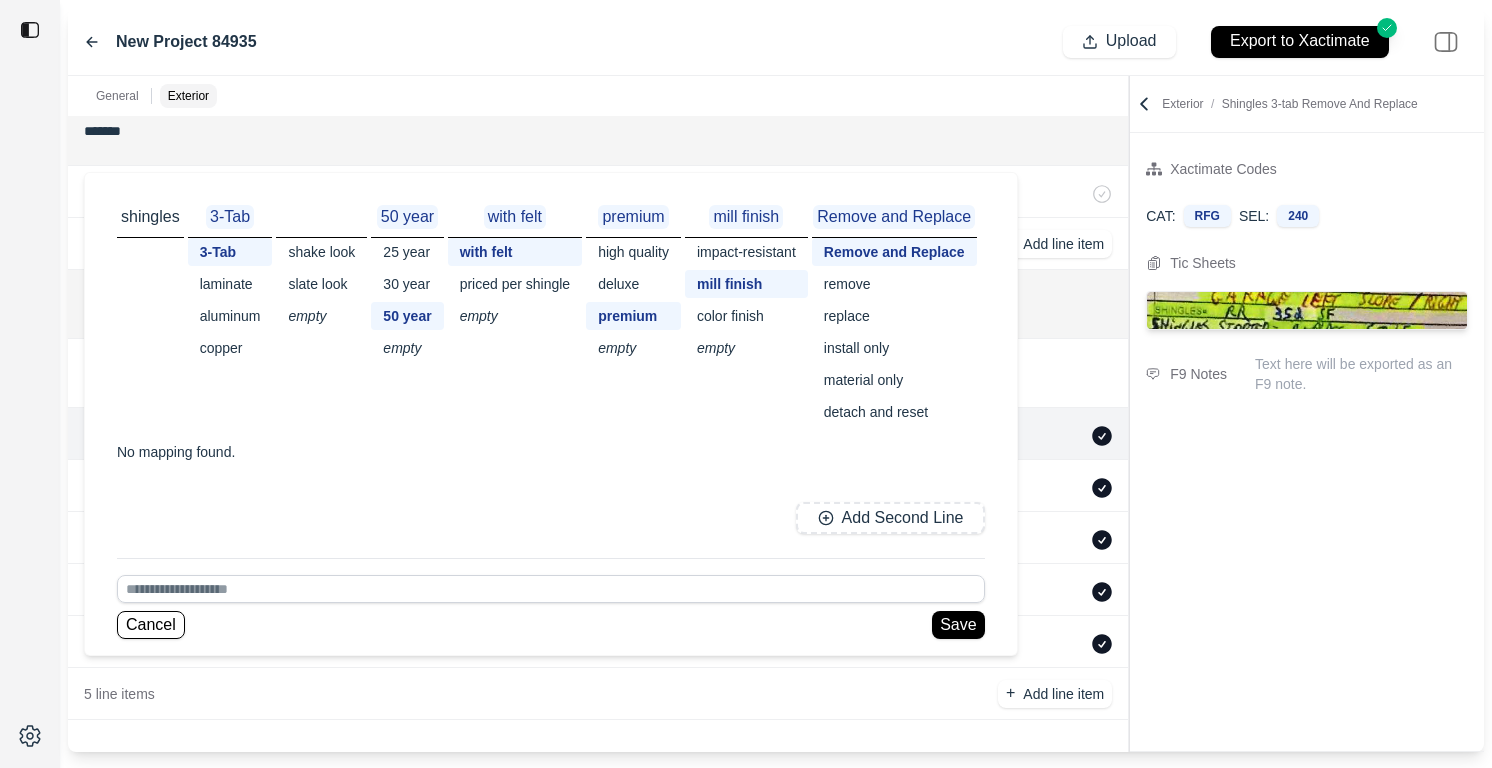 click on "laminate" at bounding box center [230, 284] 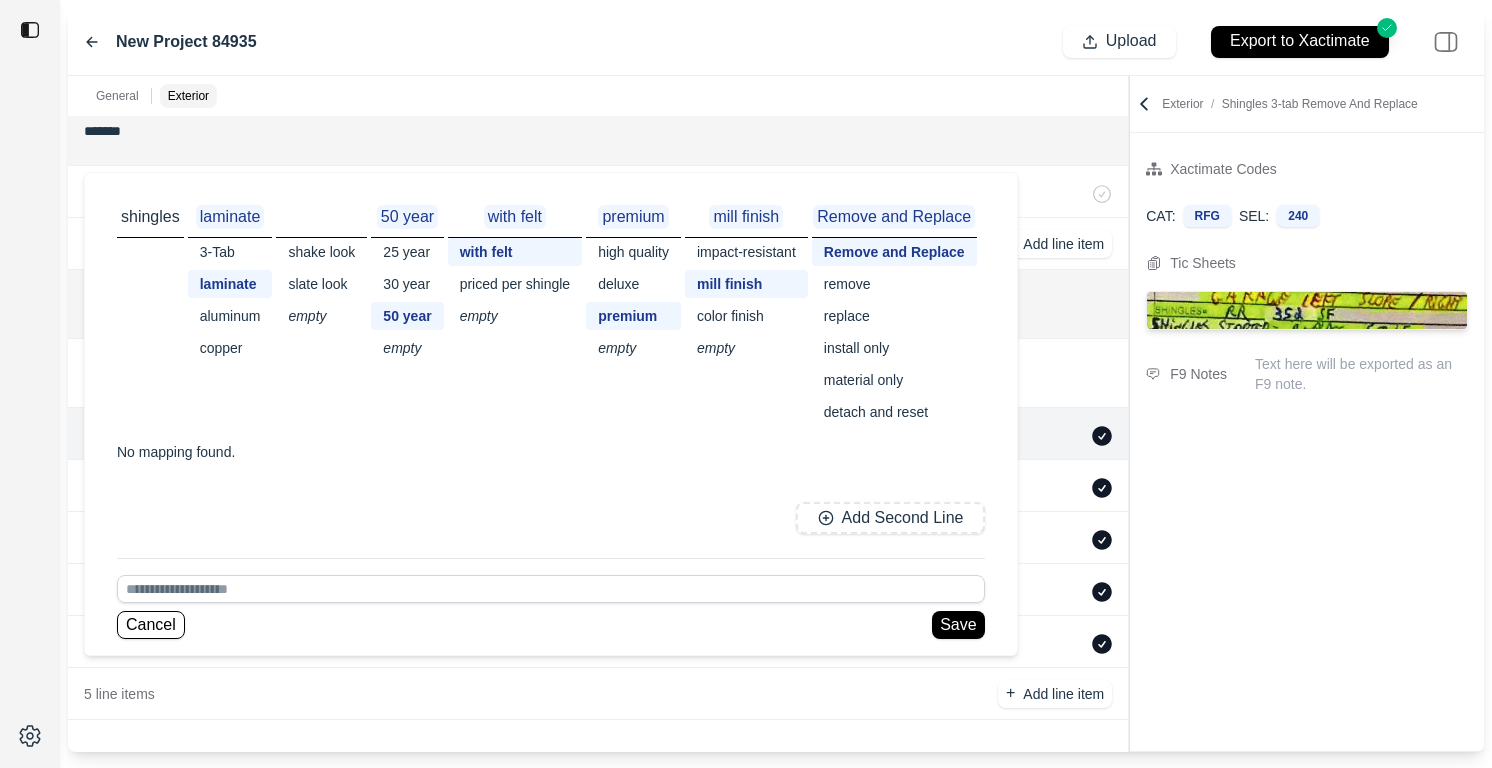 click on "aluminum" at bounding box center [230, 316] 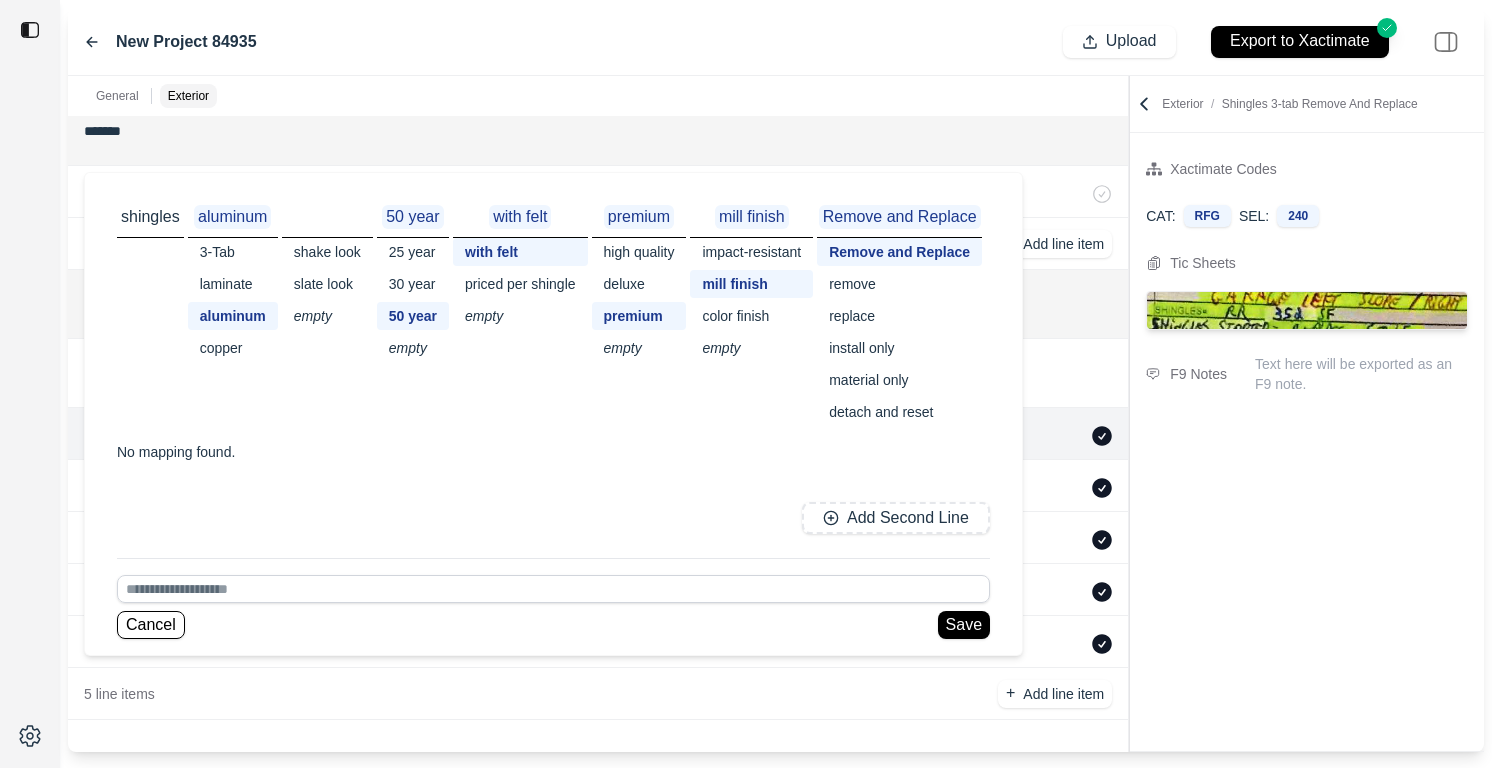 click on "copper" at bounding box center [233, 348] 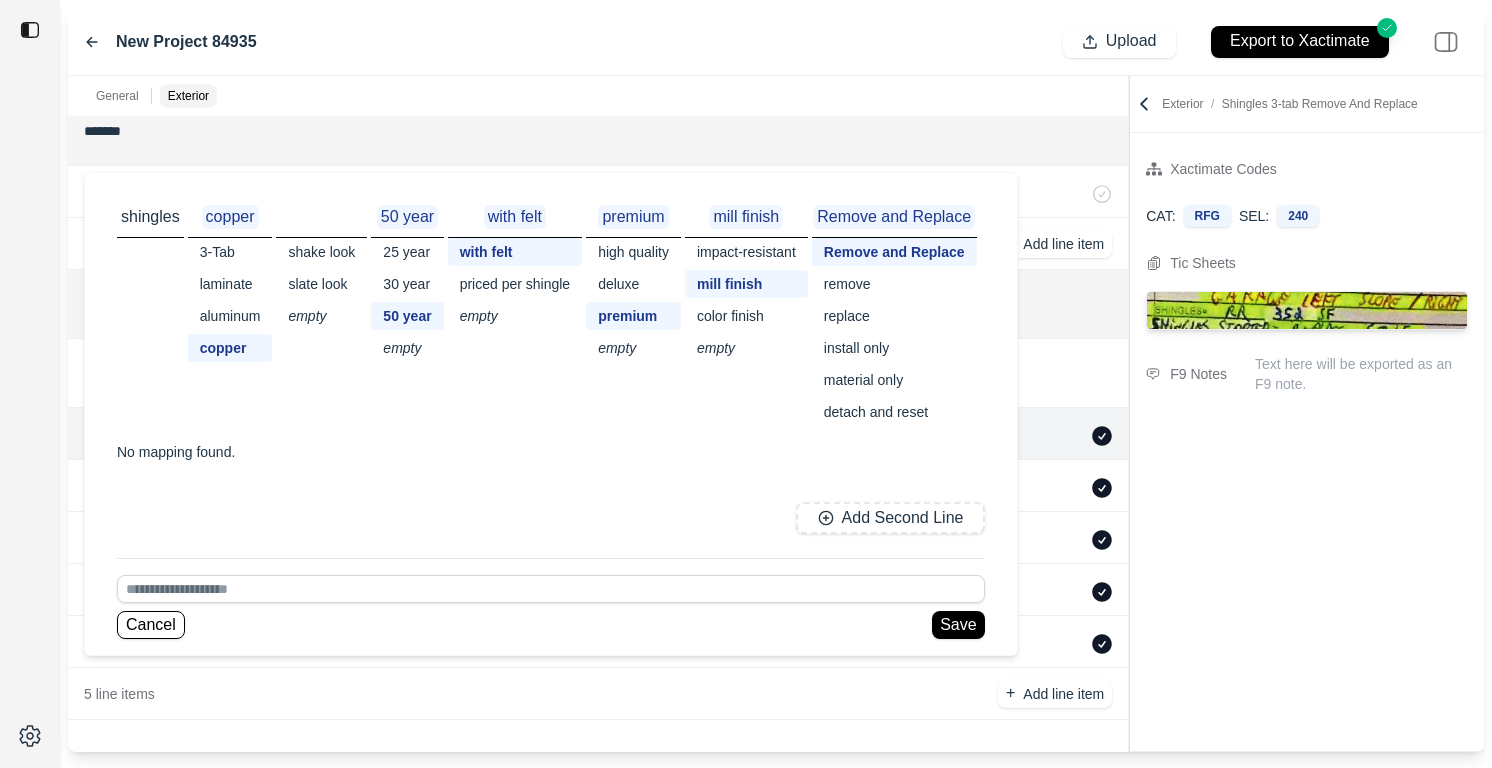 click on "laminate" at bounding box center [230, 284] 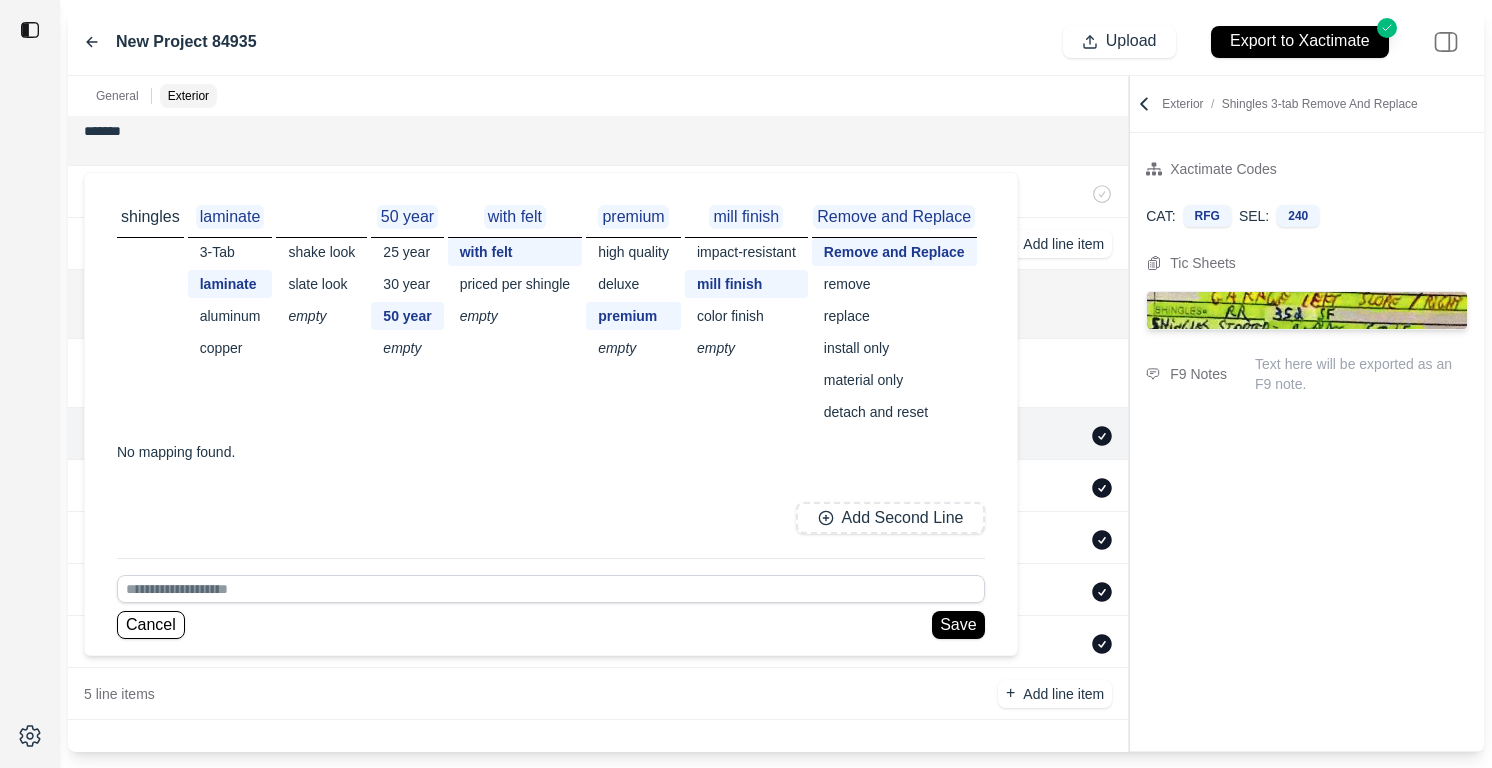 click on "3-Tab" at bounding box center (230, 252) 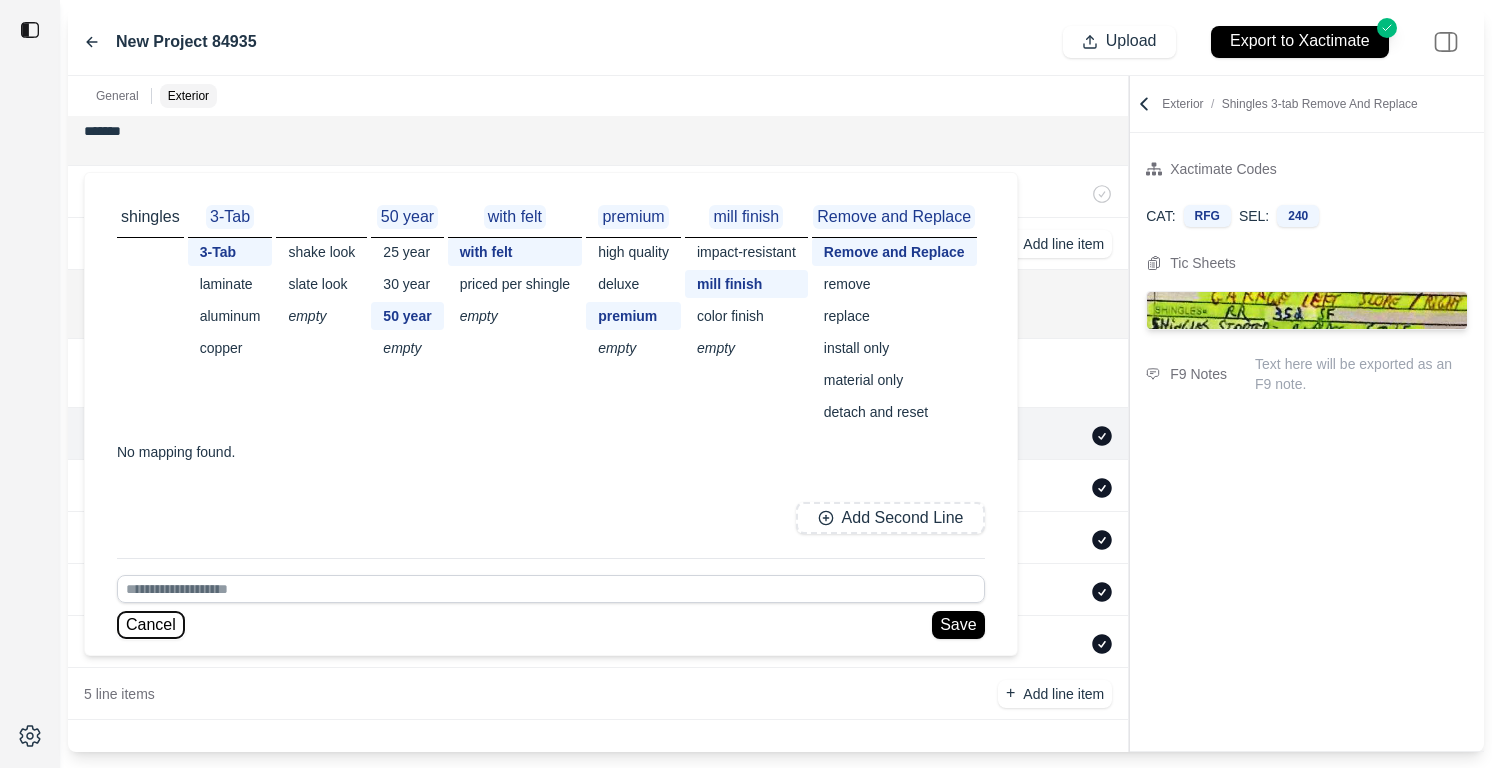 click on "Cancel" at bounding box center [151, 625] 